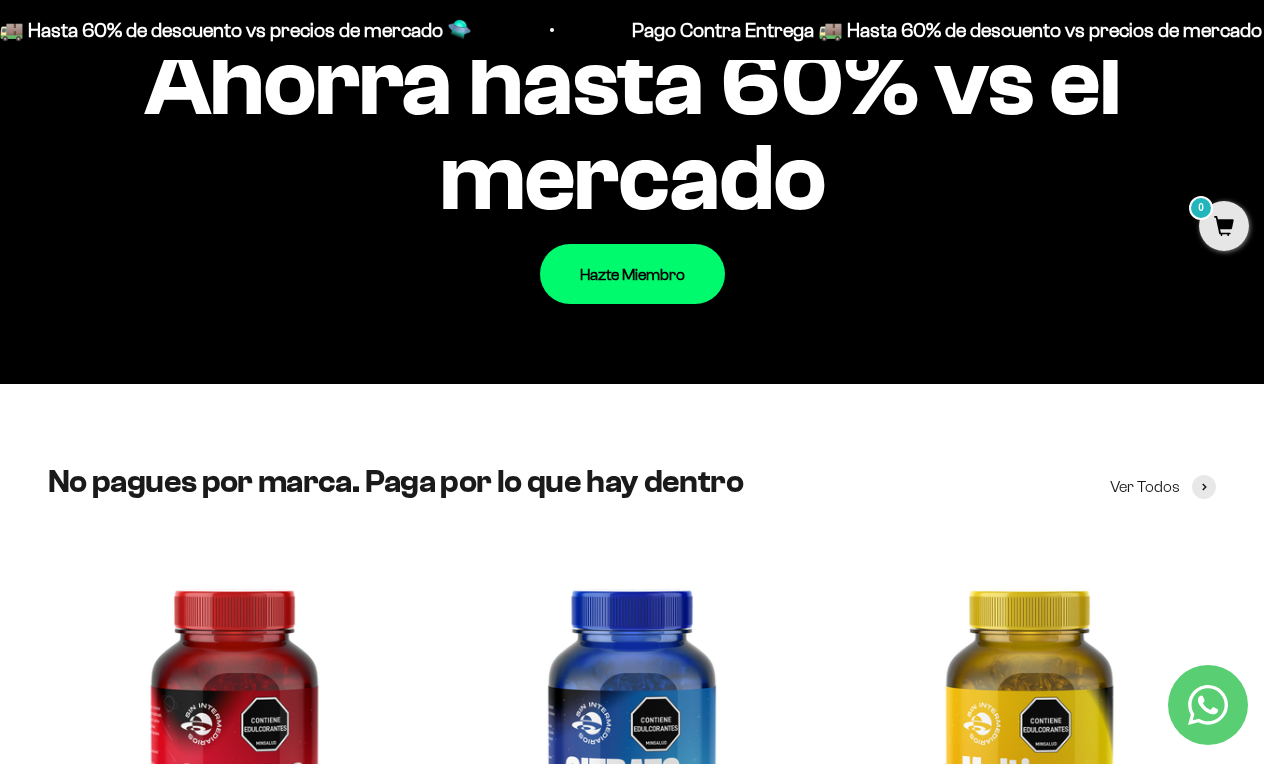 scroll, scrollTop: 2063, scrollLeft: 0, axis: vertical 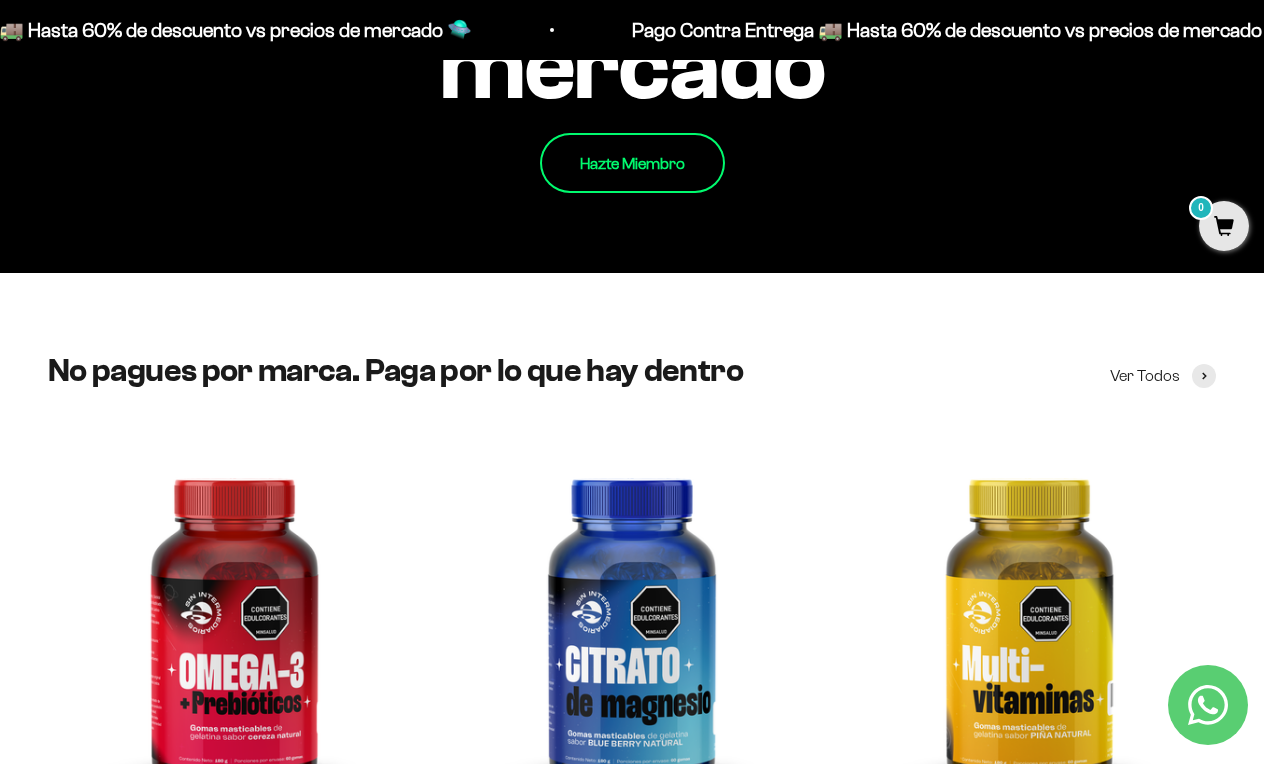 click on "Hazte Miembro" at bounding box center (632, 163) 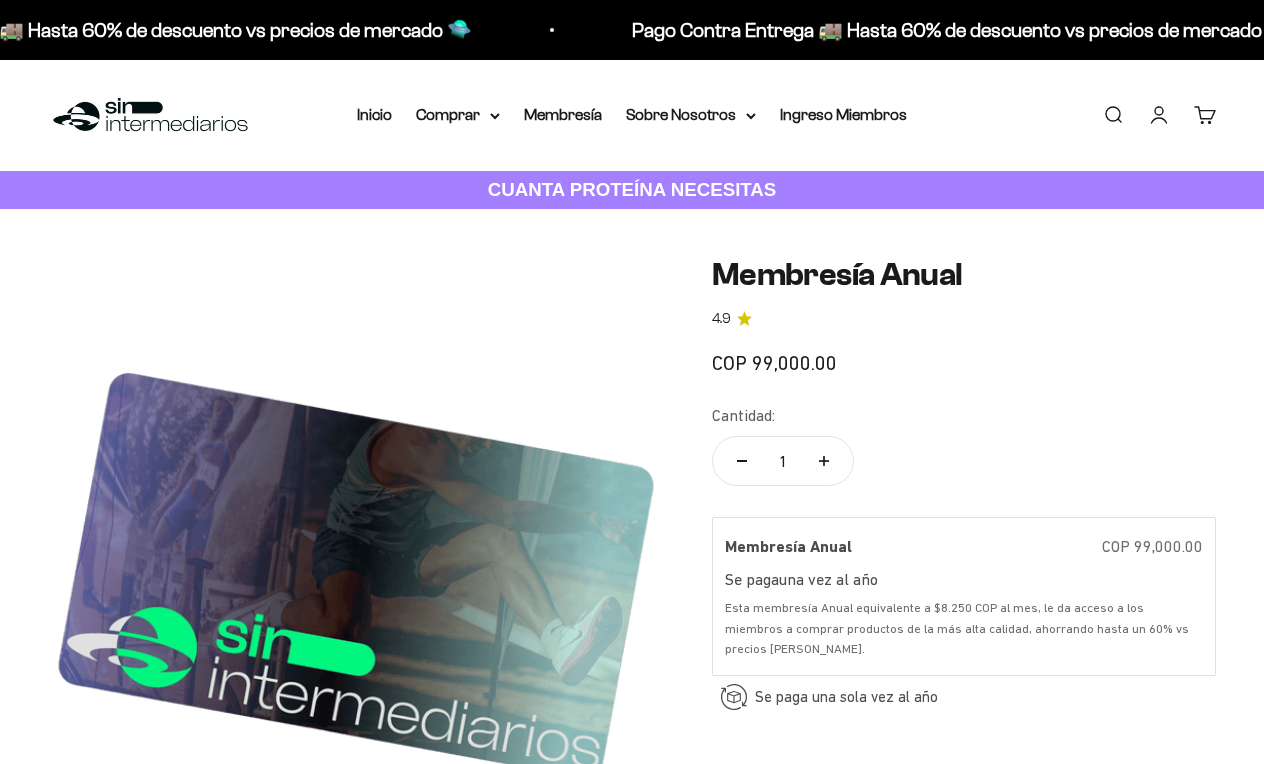 scroll, scrollTop: 0, scrollLeft: 0, axis: both 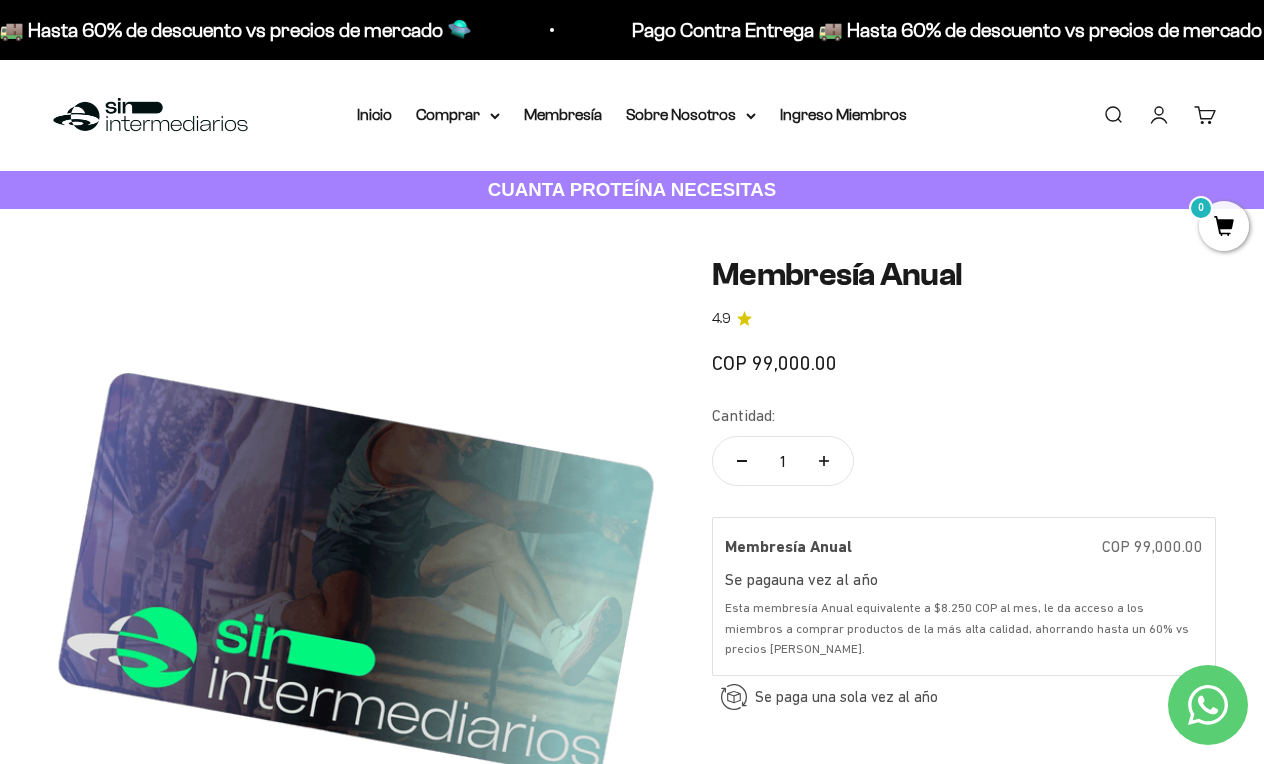 click on "Iniciar sesión" at bounding box center [1159, 115] 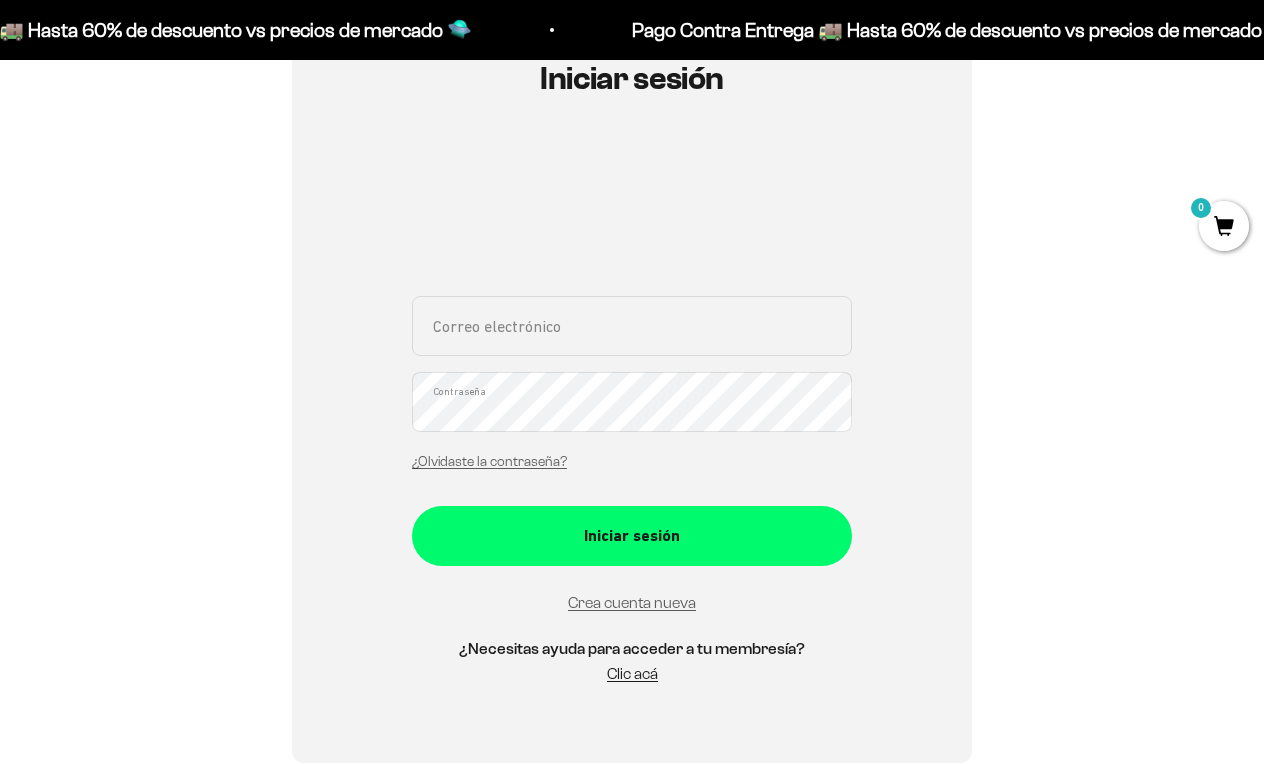 scroll, scrollTop: 282, scrollLeft: 0, axis: vertical 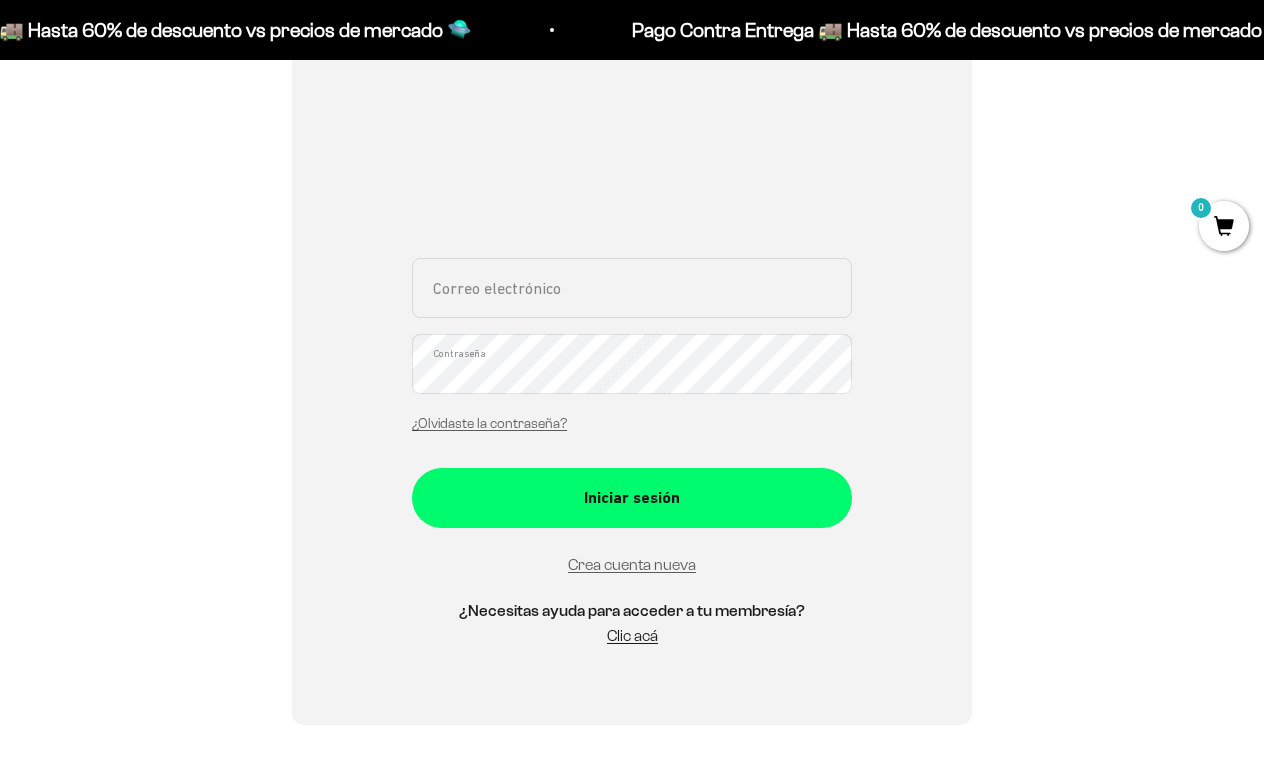 click on "Correo electrónico Contraseña
¿Olvidaste la contraseña?" at bounding box center (632, 351) 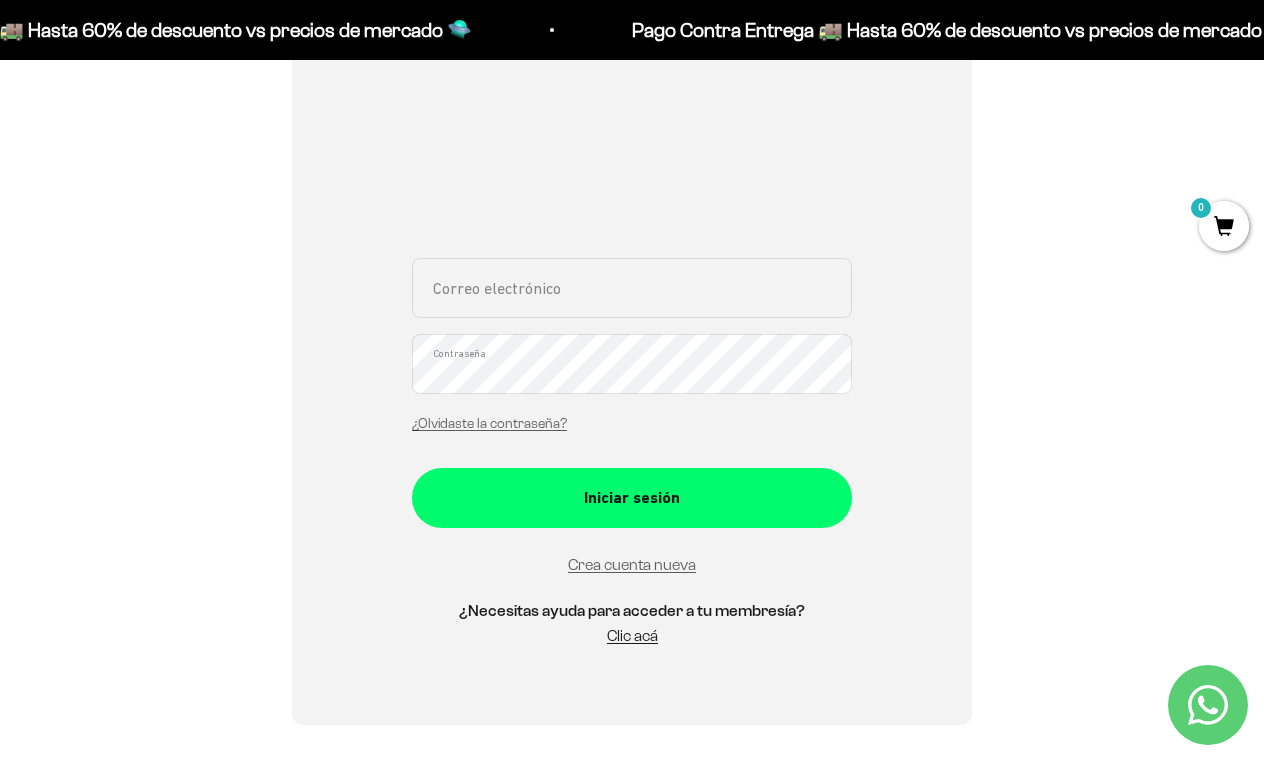 click on "Correo electrónico" at bounding box center (632, 288) 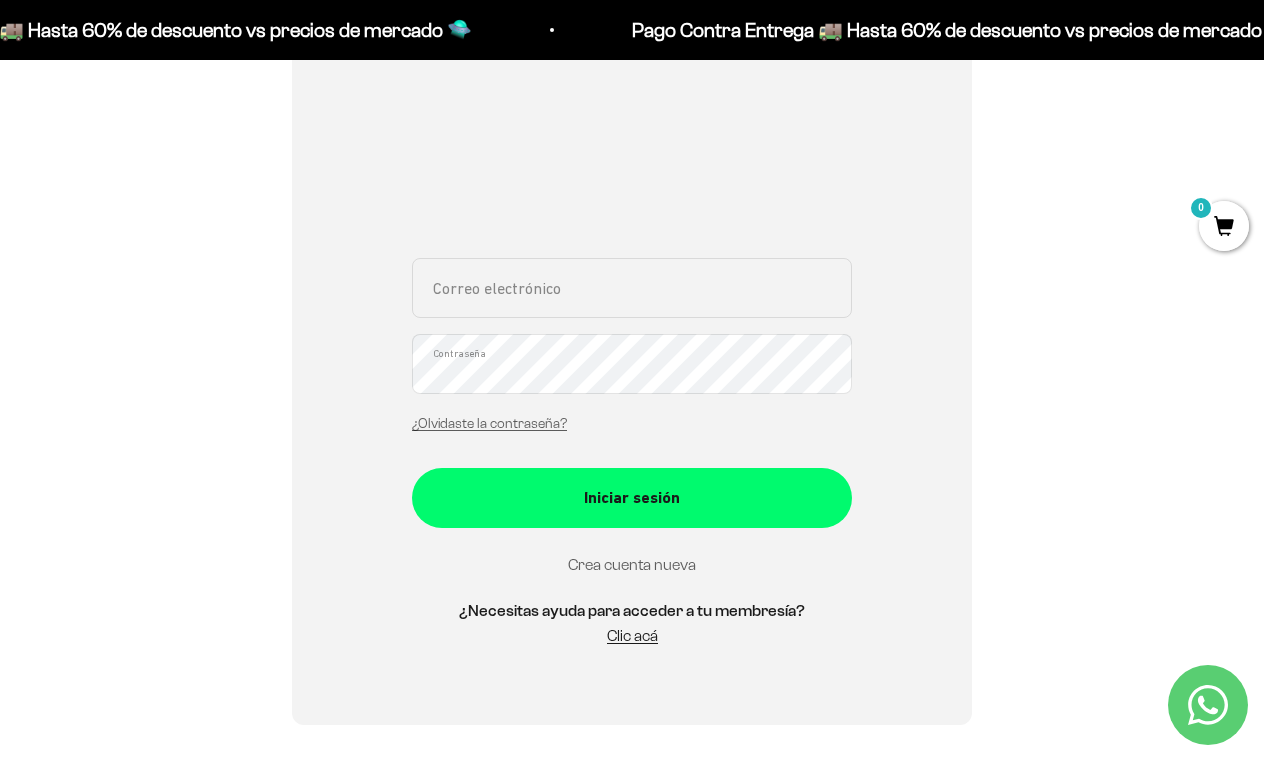 click on "Crea cuenta nueva" at bounding box center (632, 564) 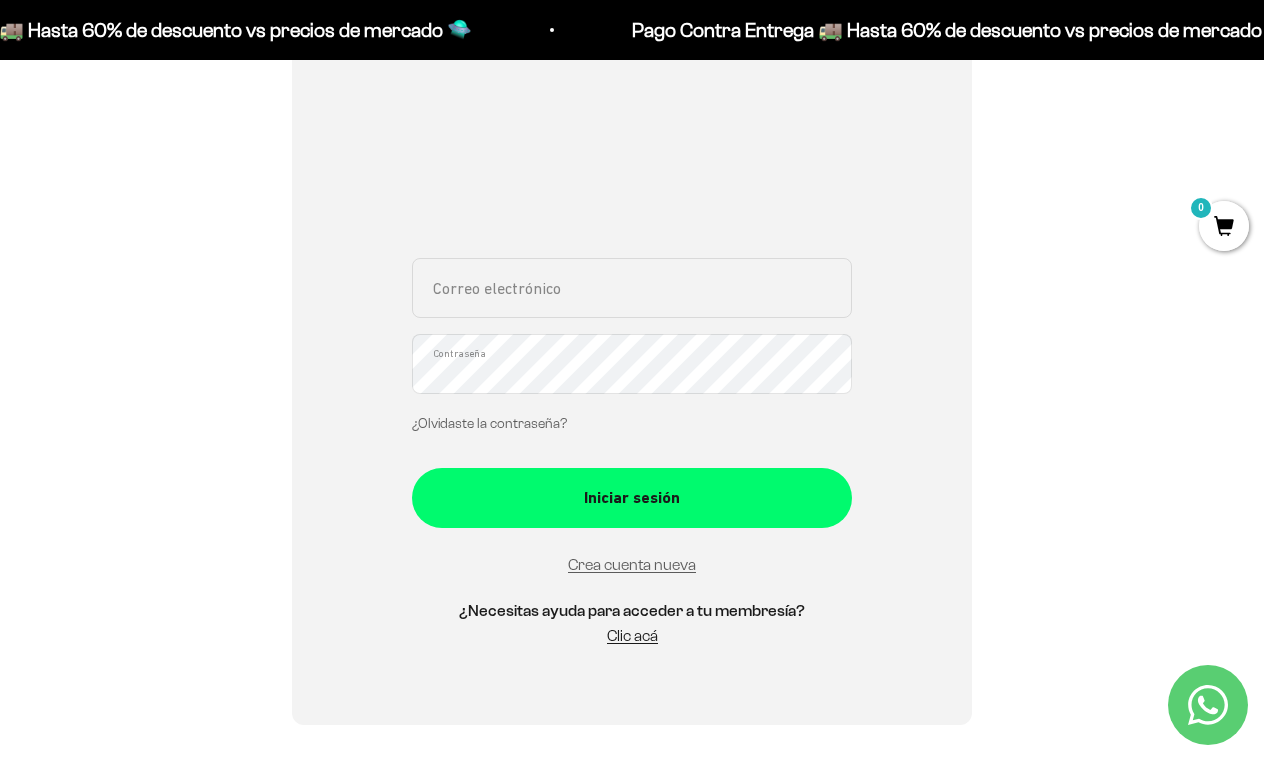 click on "¿Olvidaste la contraseña?" at bounding box center (489, 423) 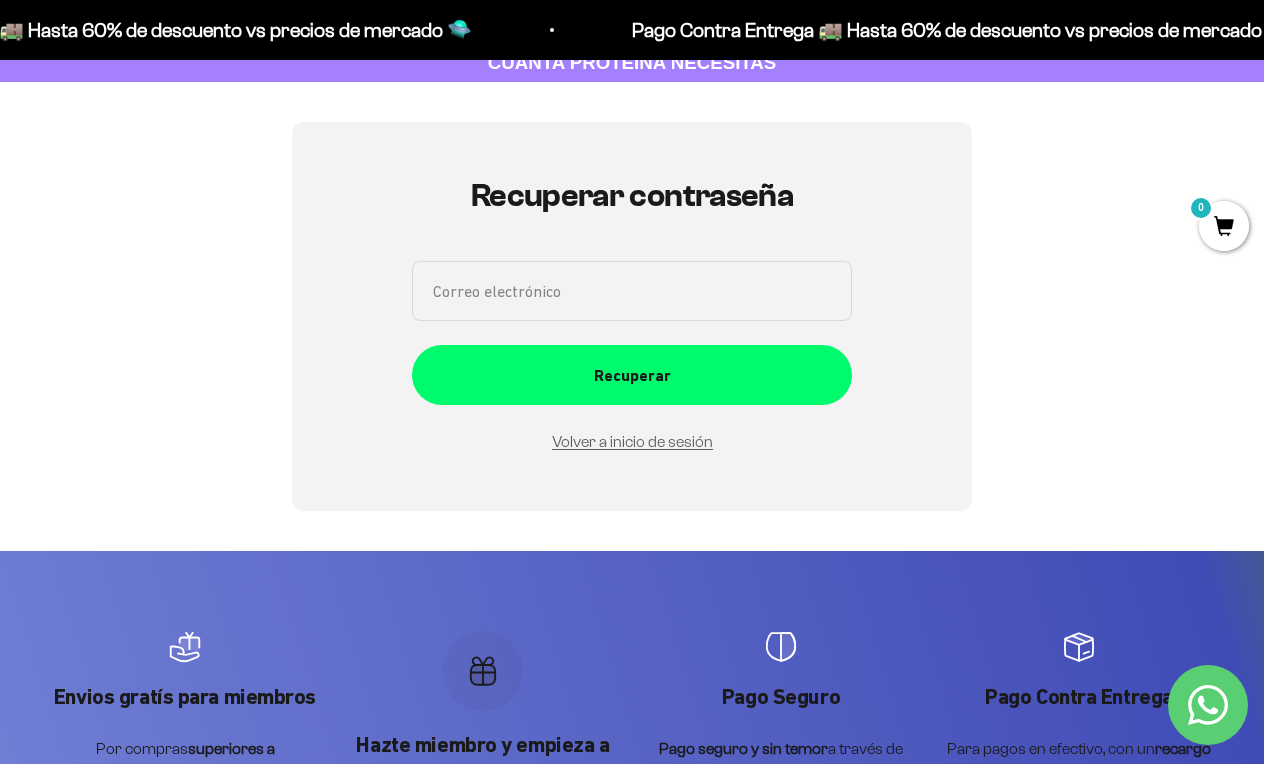 scroll, scrollTop: 124, scrollLeft: 0, axis: vertical 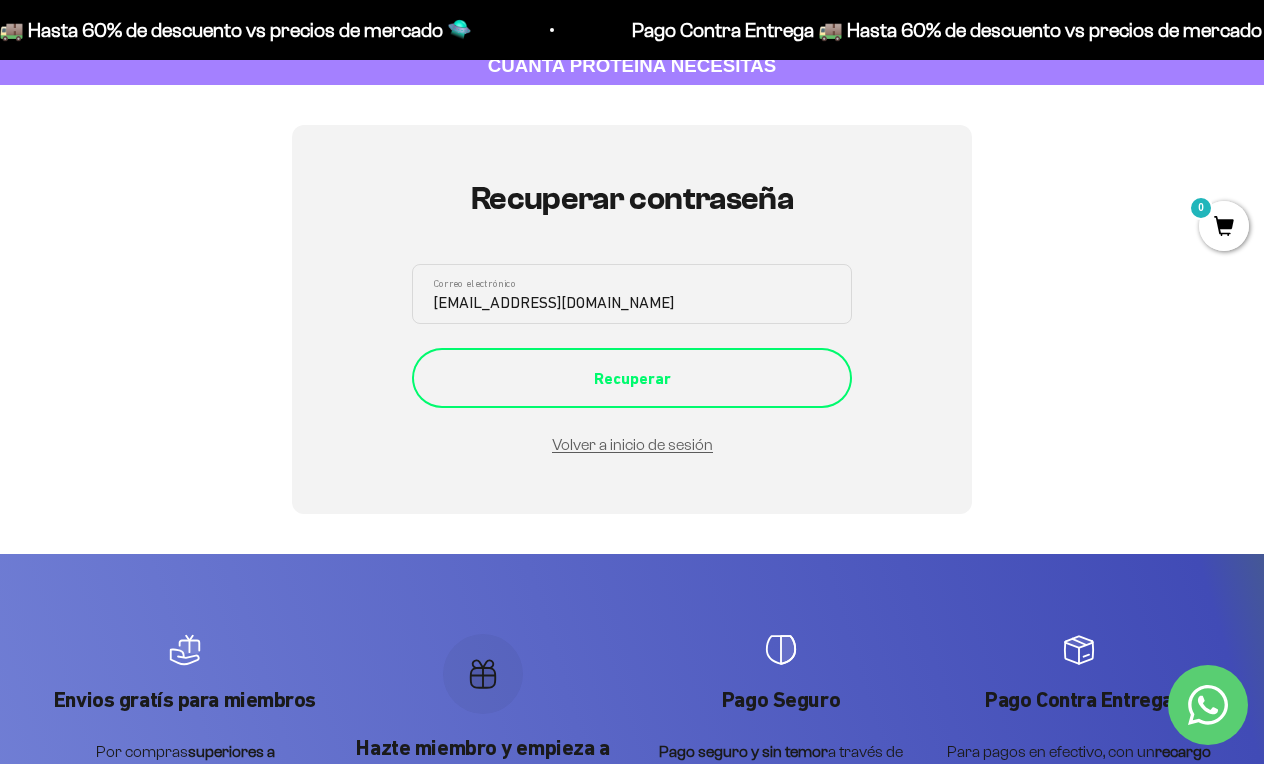 type on "andresdrincon@gmail.com" 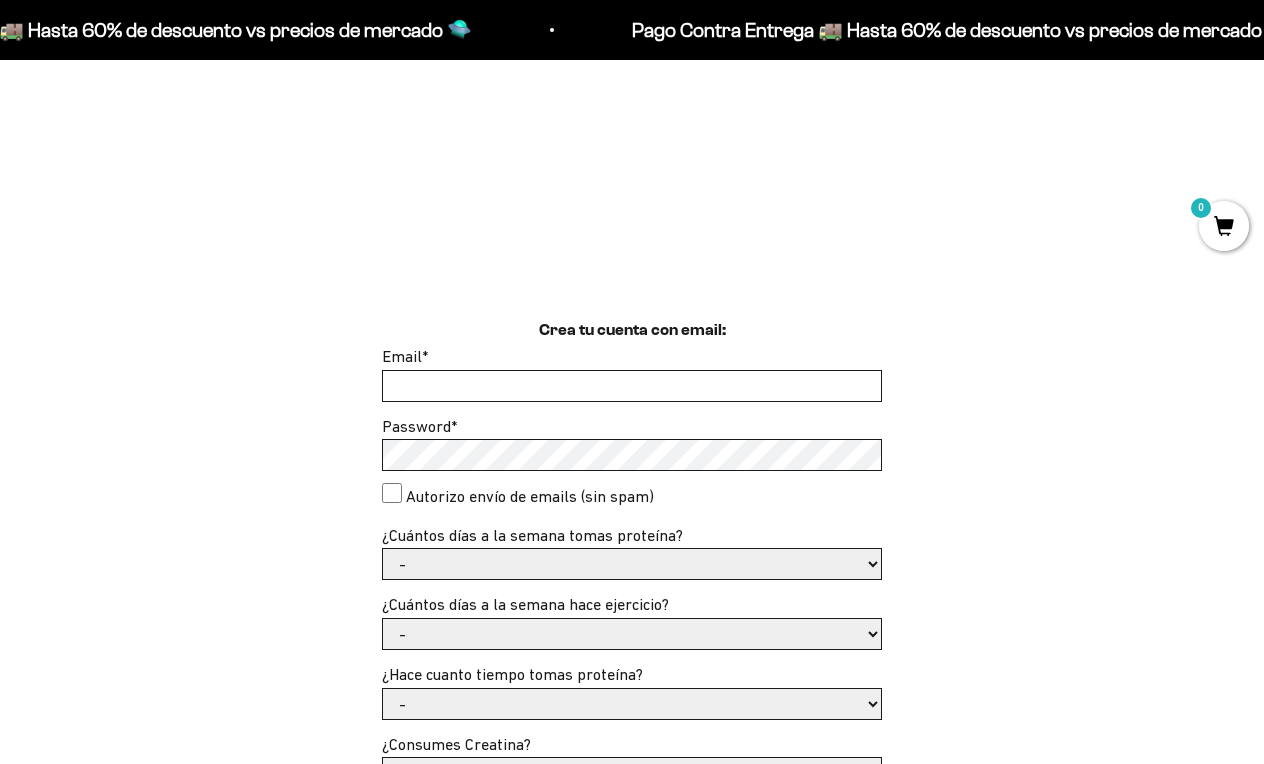 scroll, scrollTop: 320, scrollLeft: 0, axis: vertical 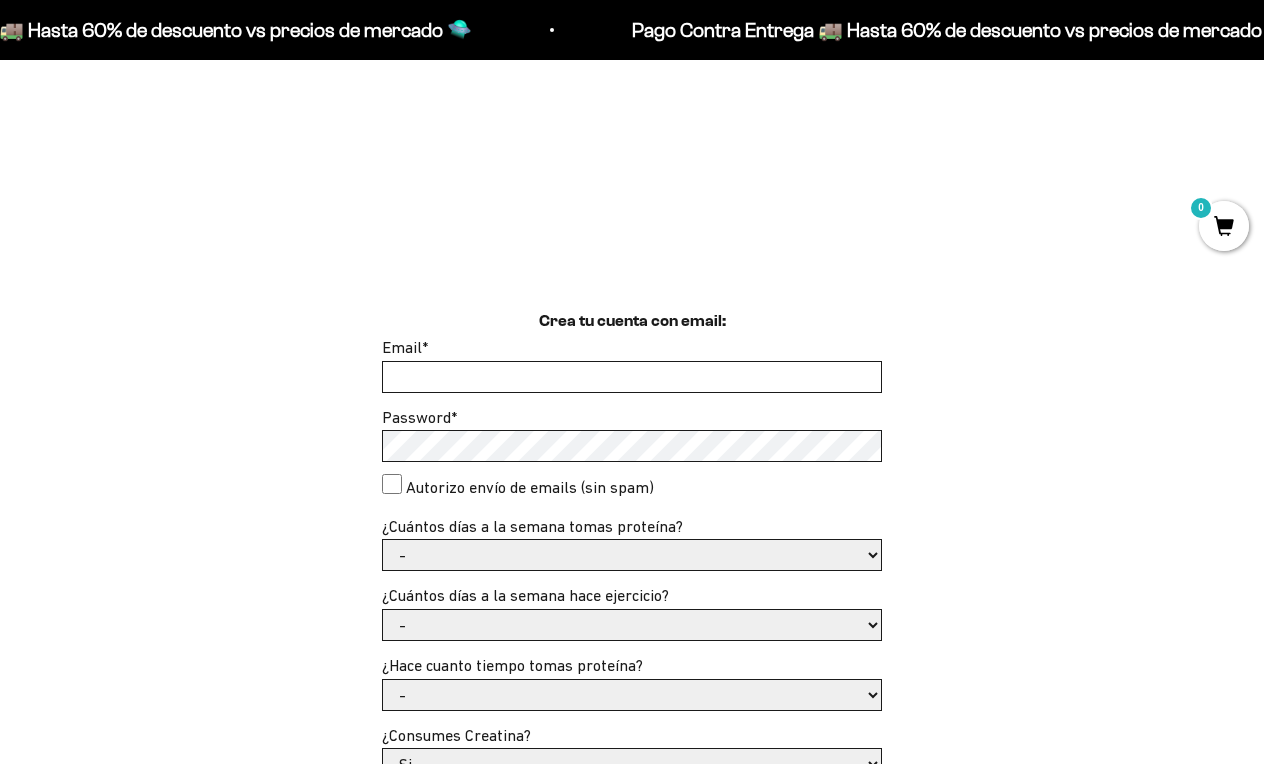 click on "Email
*" at bounding box center (632, 377) 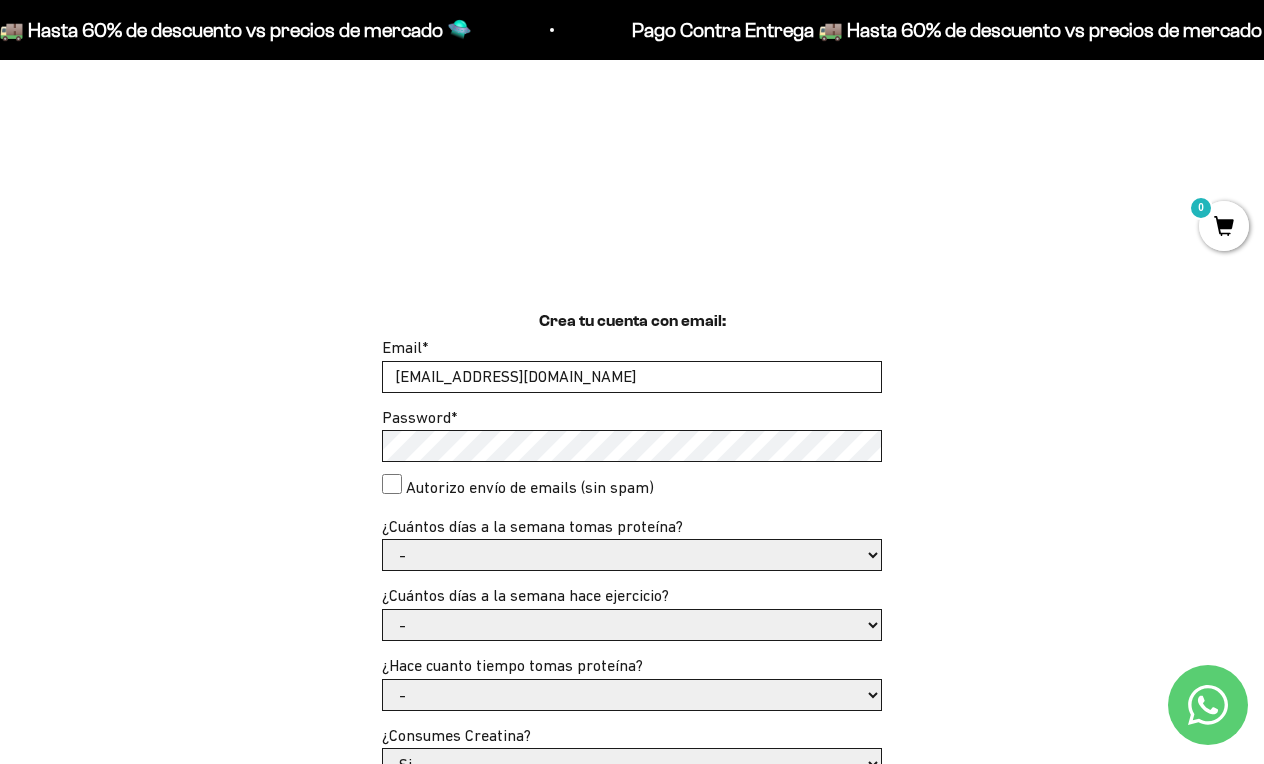 type on "andresdrincon@gmail.com" 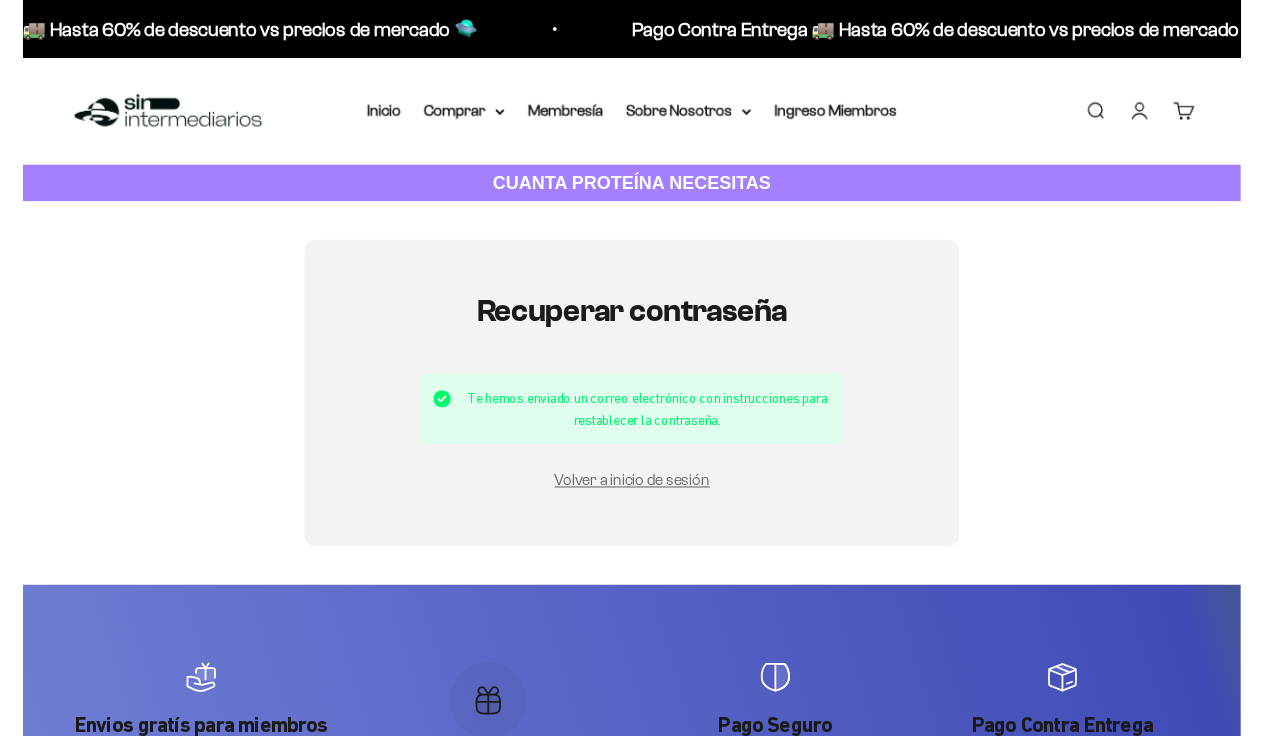 scroll, scrollTop: 0, scrollLeft: 0, axis: both 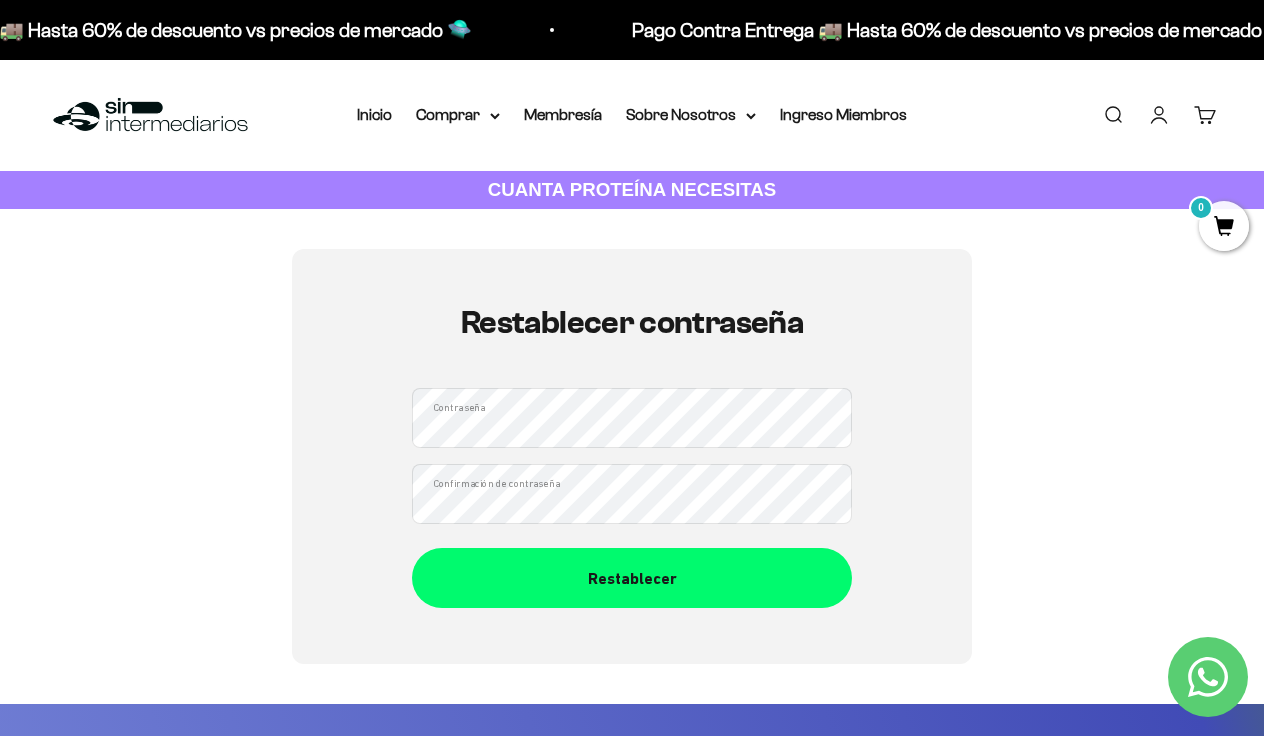 click on "Restablecer contraseña Contraseña Confirmación de contraseña
Restablecer" at bounding box center (632, 456) 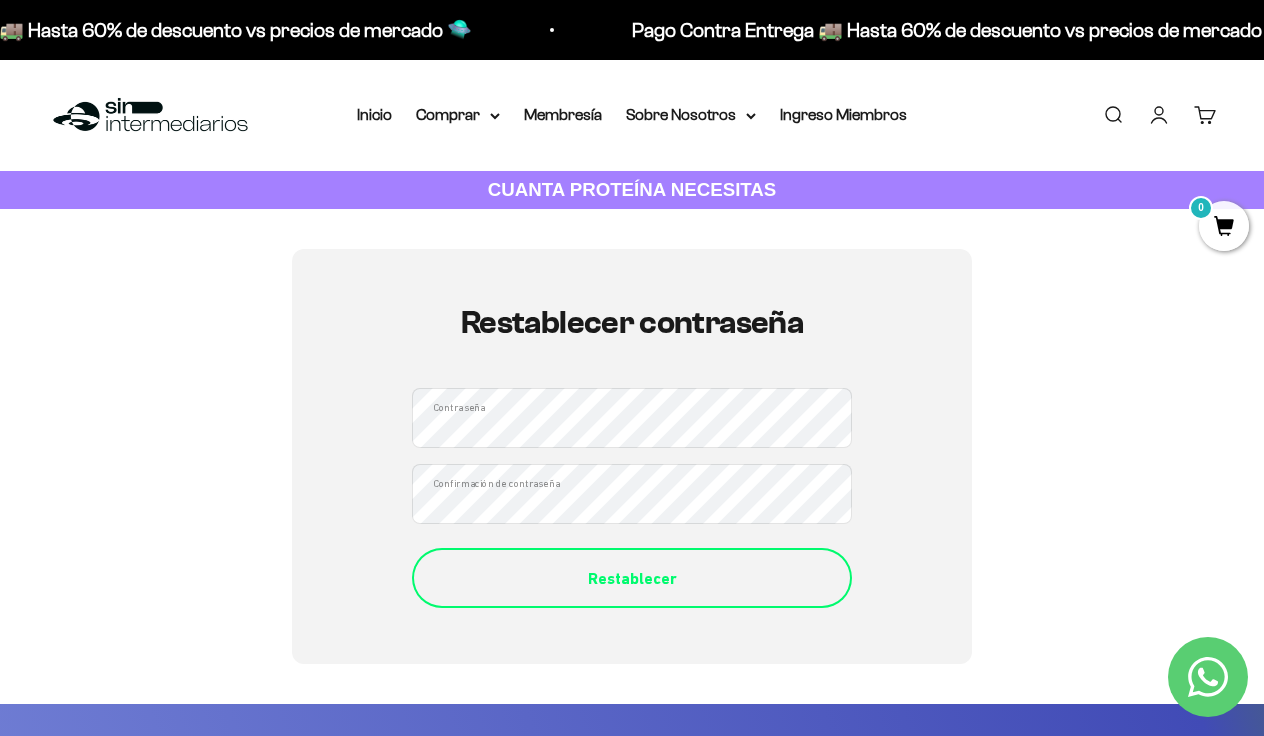 click on "Restablecer" at bounding box center (632, 579) 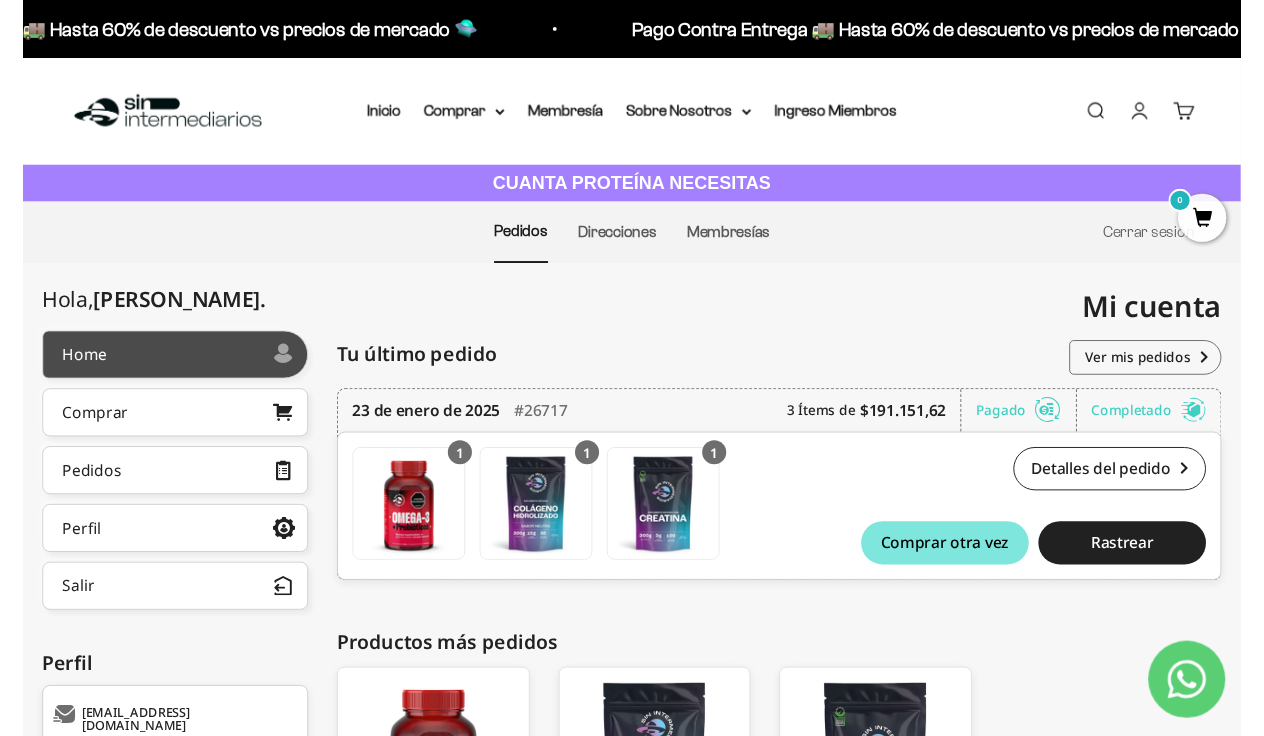 scroll, scrollTop: 0, scrollLeft: 0, axis: both 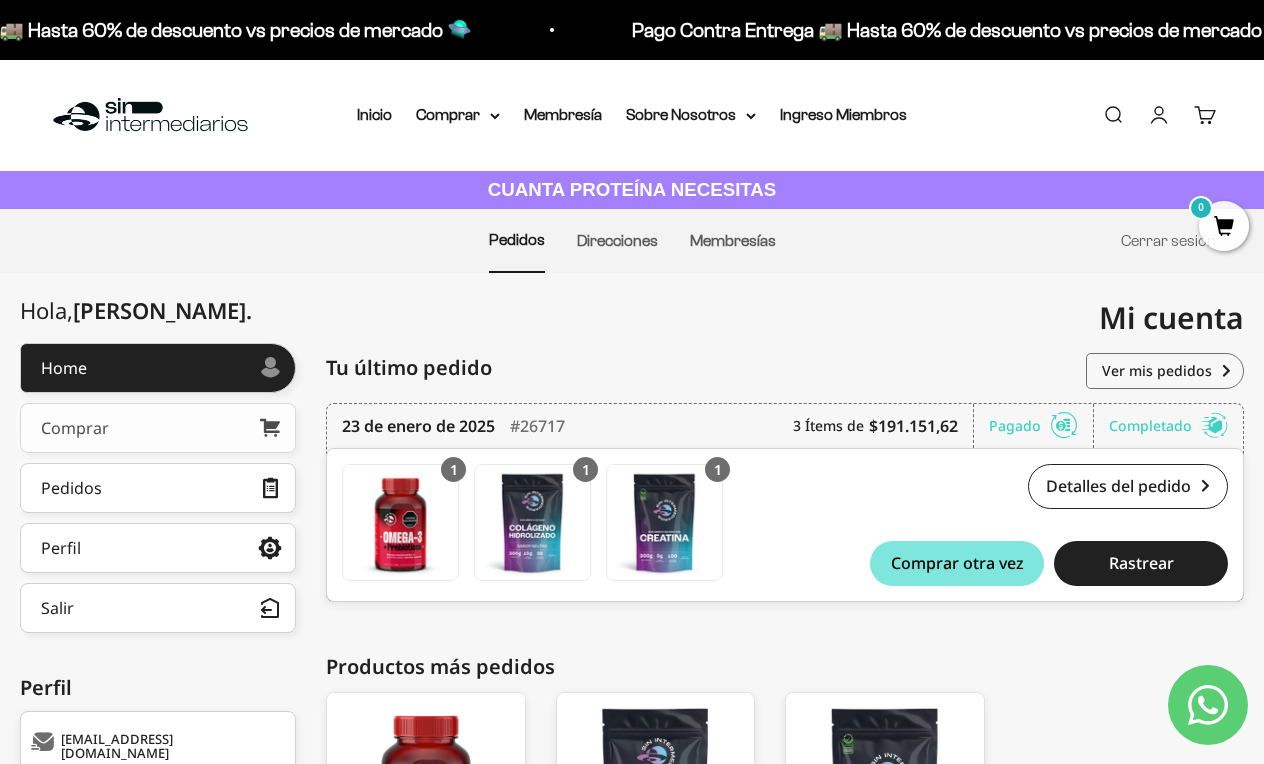 click on "Comprar" at bounding box center [75, 428] 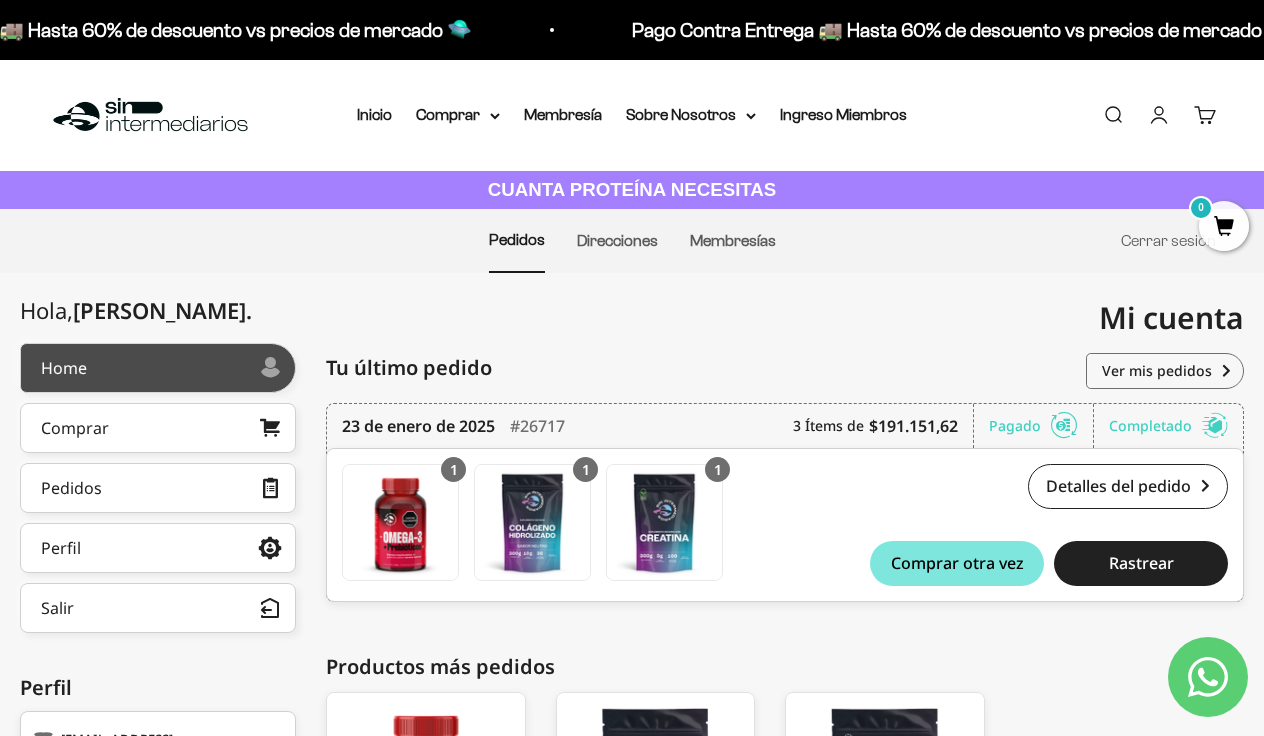 click on "Home" at bounding box center (64, 368) 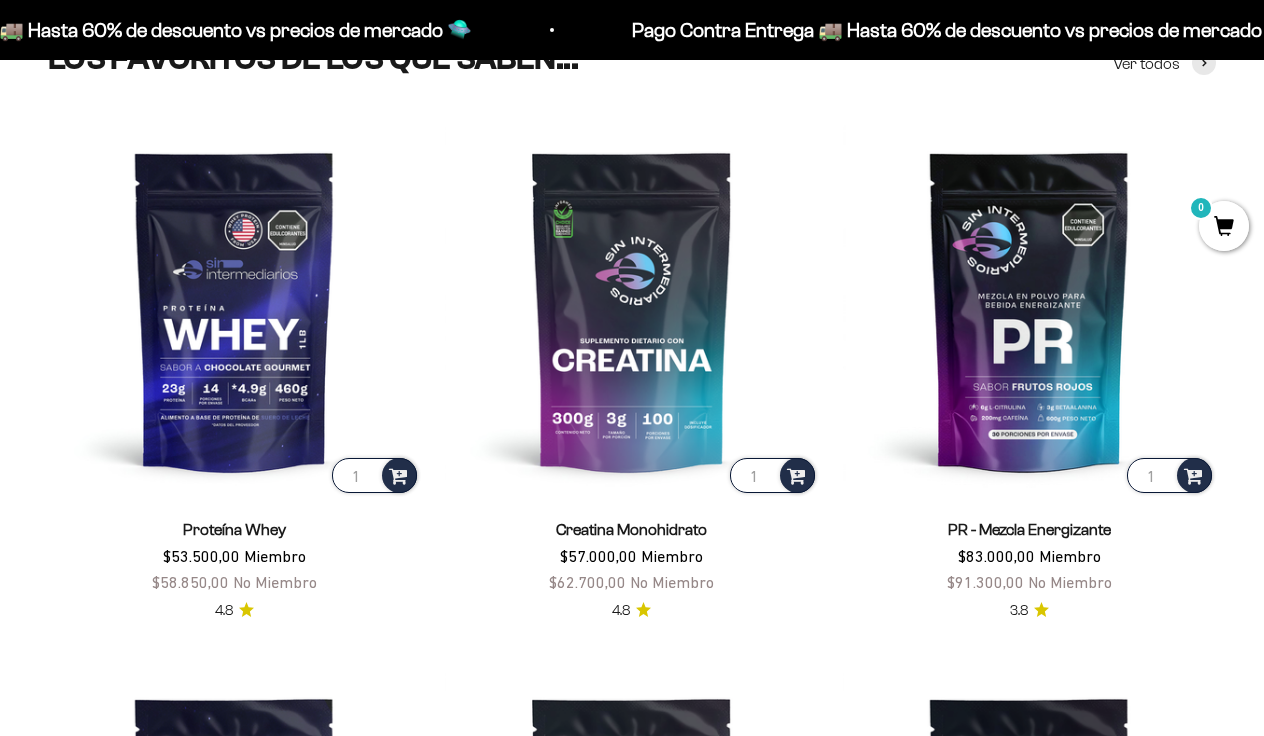 scroll, scrollTop: 661, scrollLeft: 0, axis: vertical 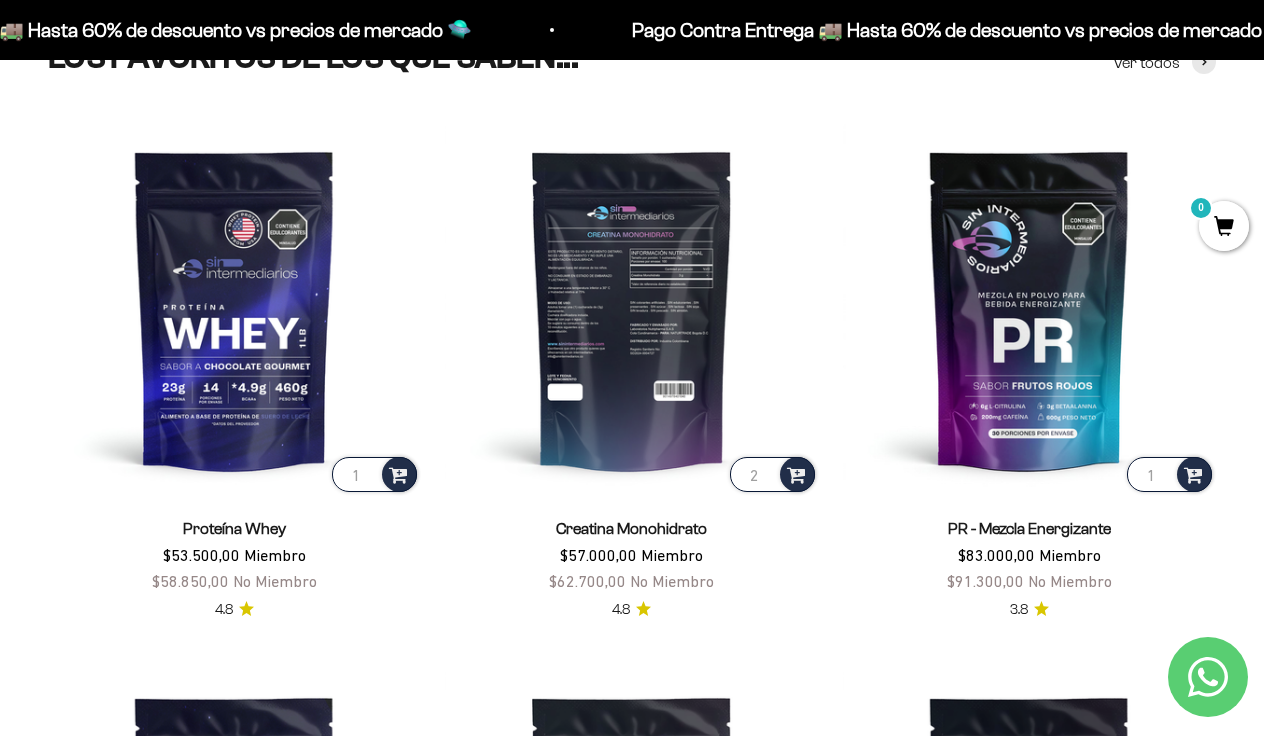 click on "2" at bounding box center (772, 474) 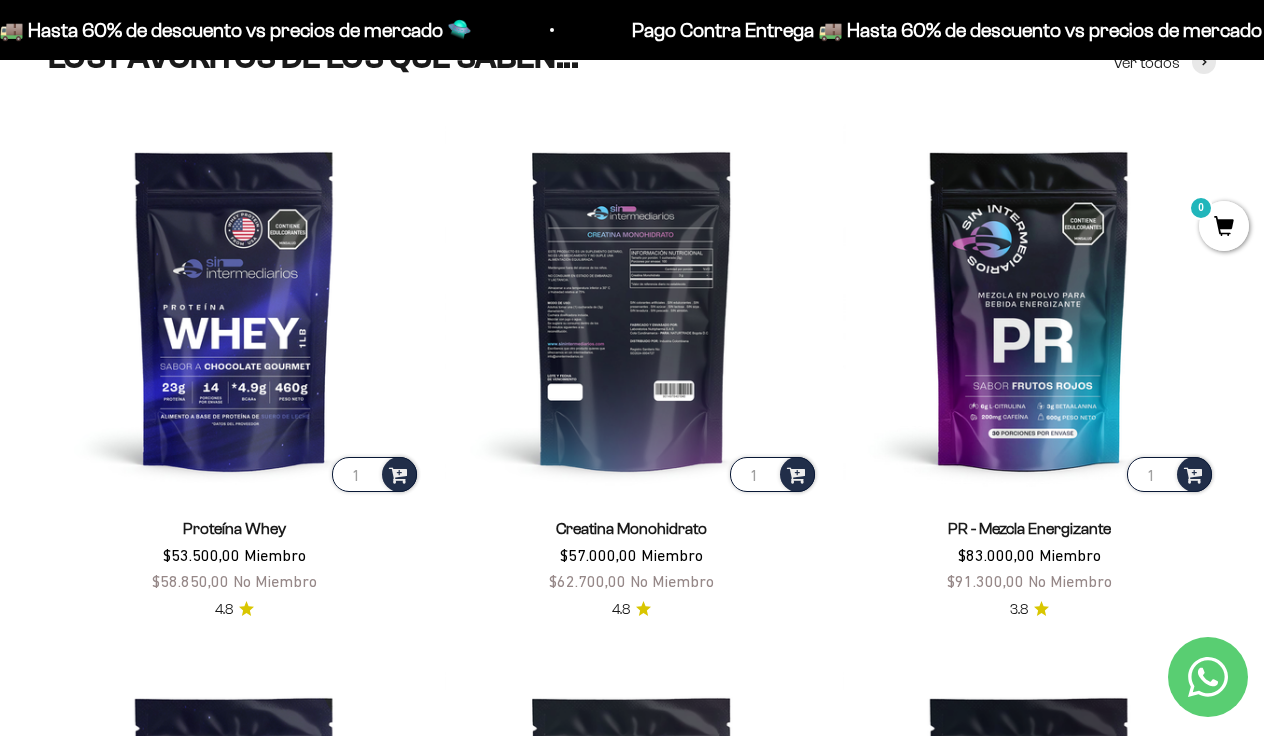 click on "1" at bounding box center (772, 474) 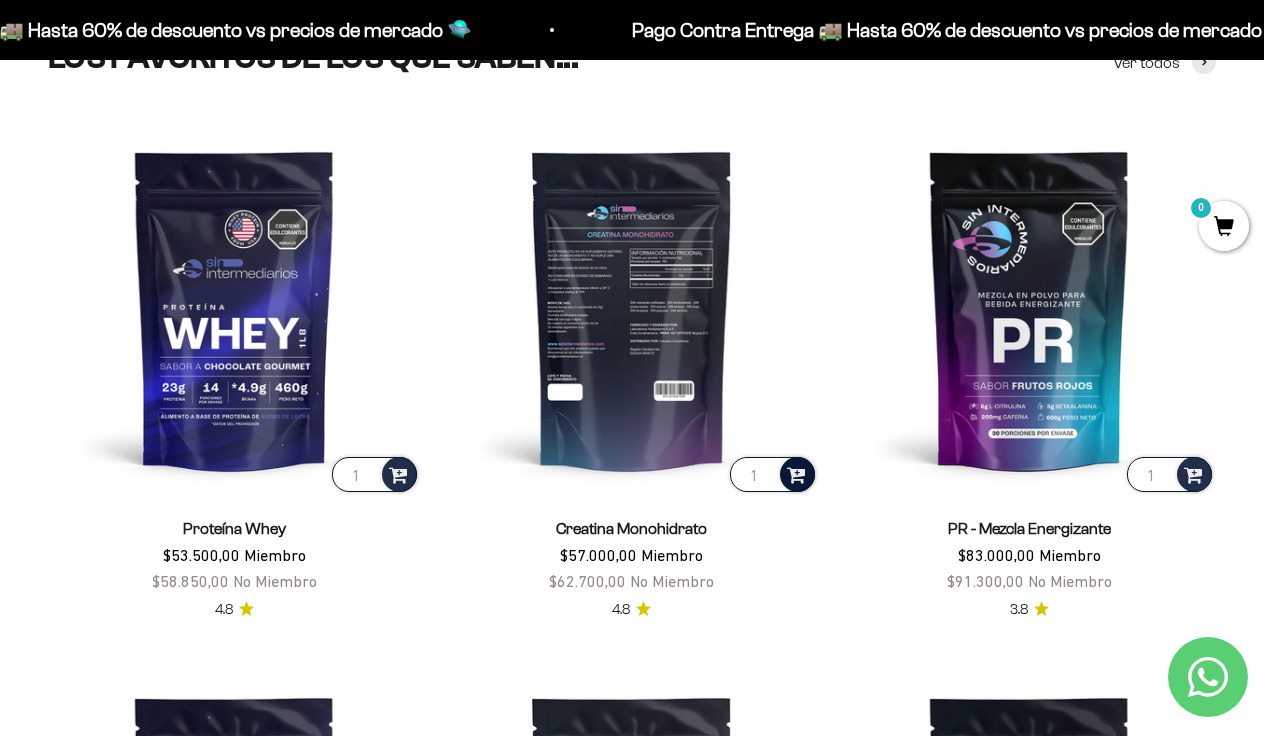 click at bounding box center [797, 474] 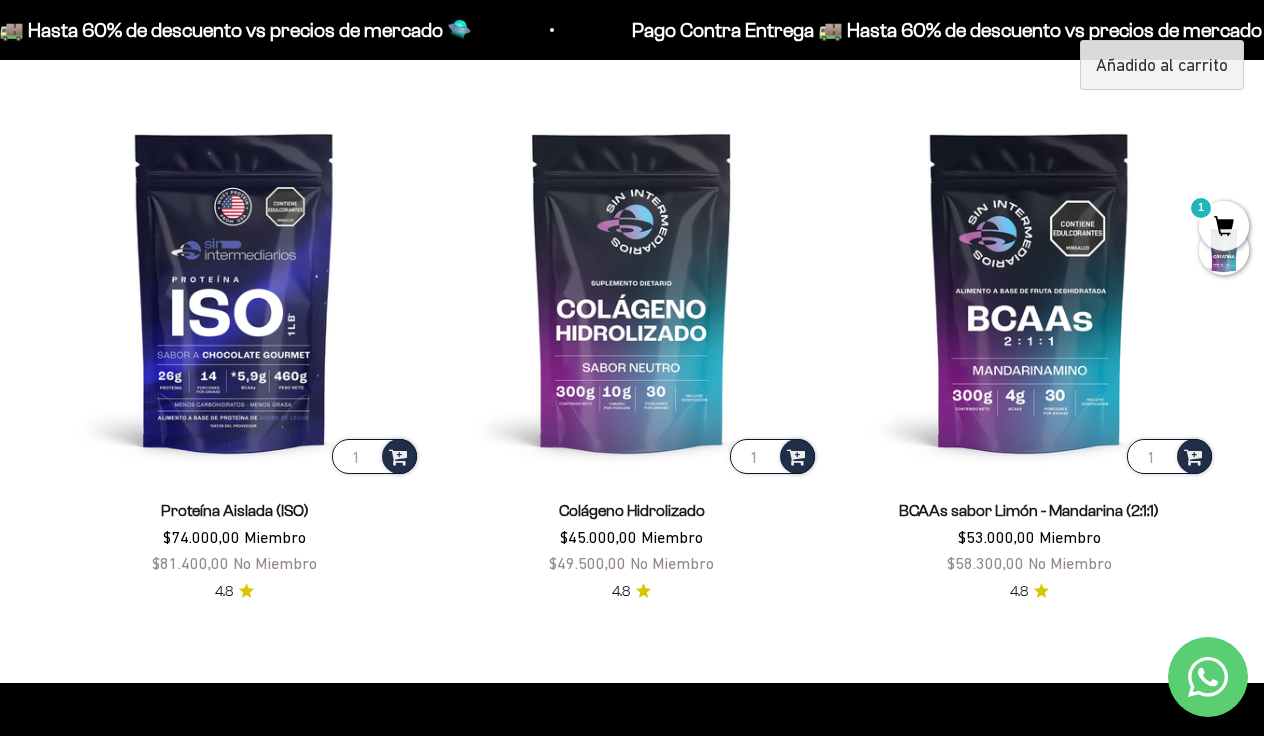 scroll, scrollTop: 1228, scrollLeft: 0, axis: vertical 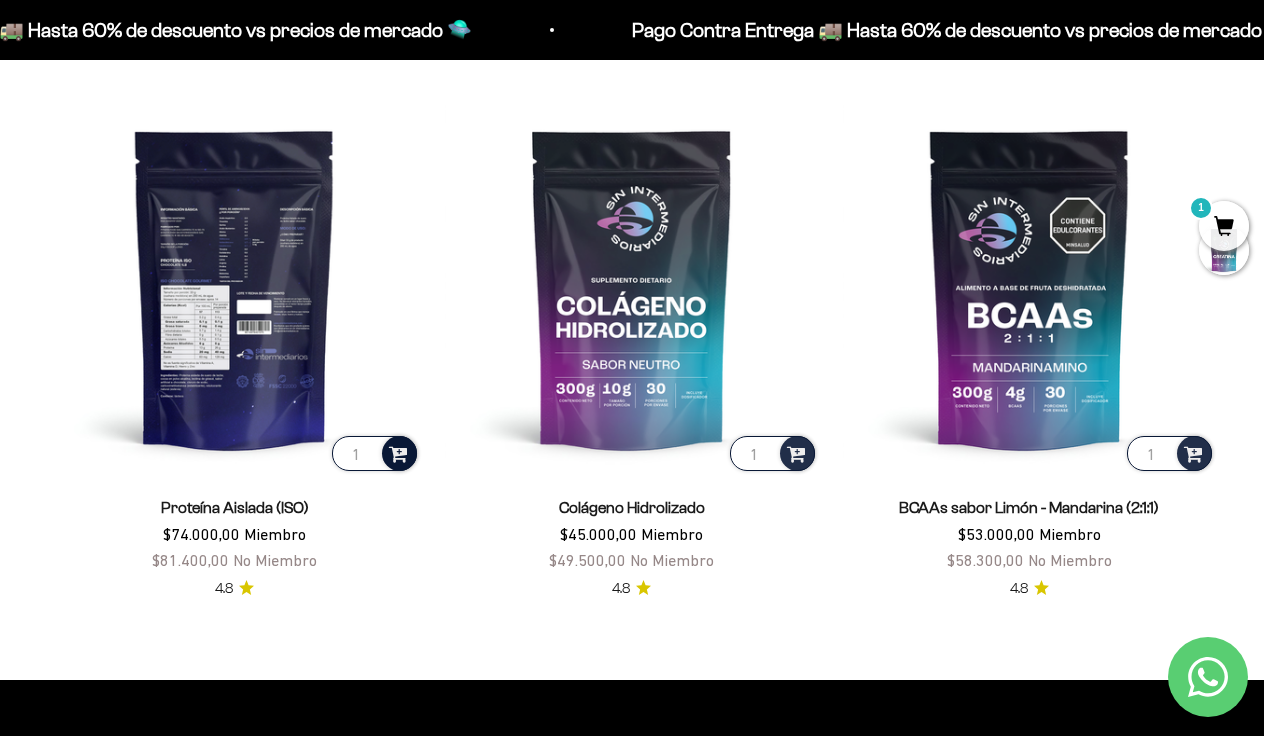click at bounding box center (398, 452) 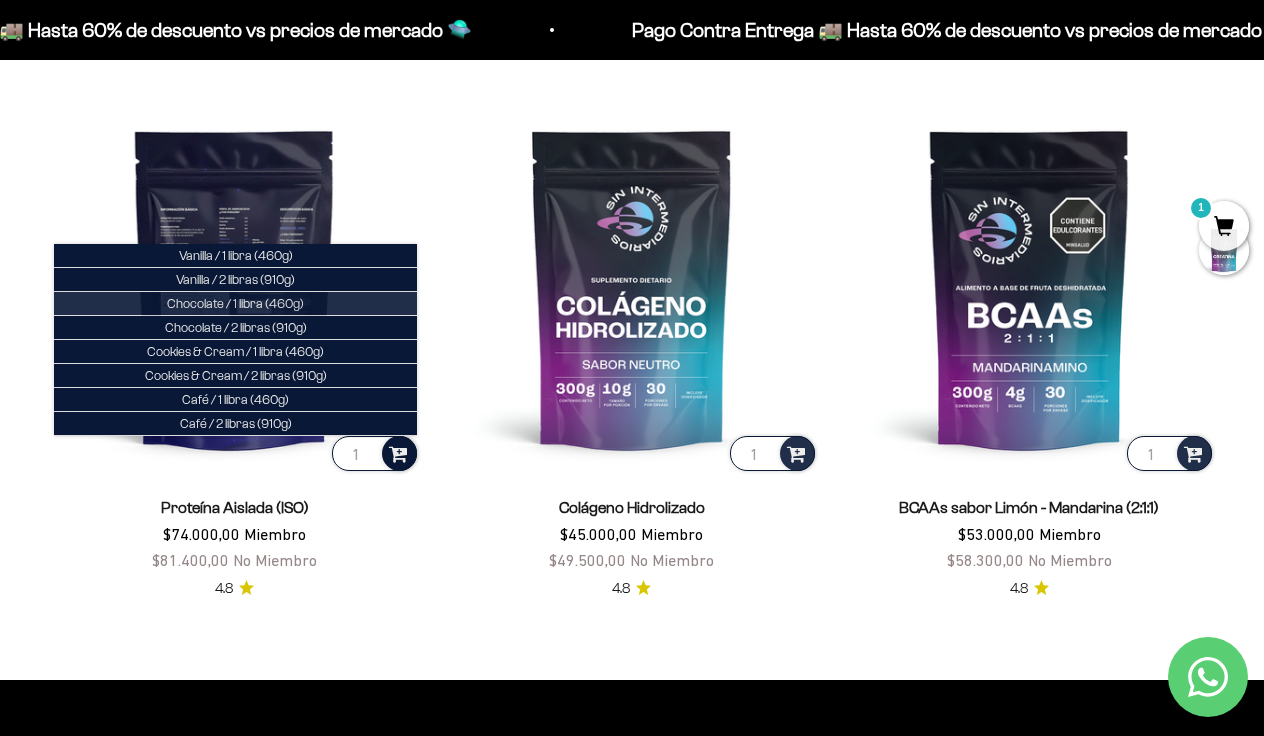 click on "Chocolate / 1 libra (460g)" at bounding box center (235, 303) 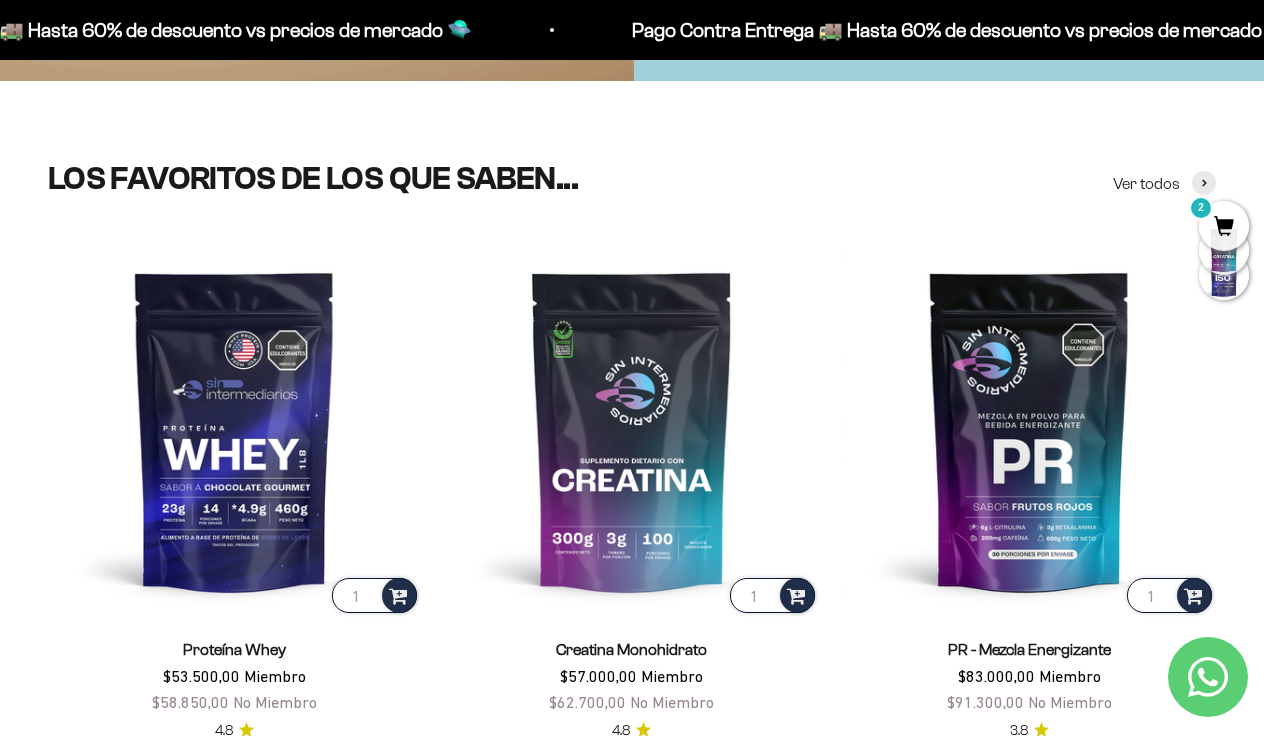 scroll, scrollTop: 537, scrollLeft: 0, axis: vertical 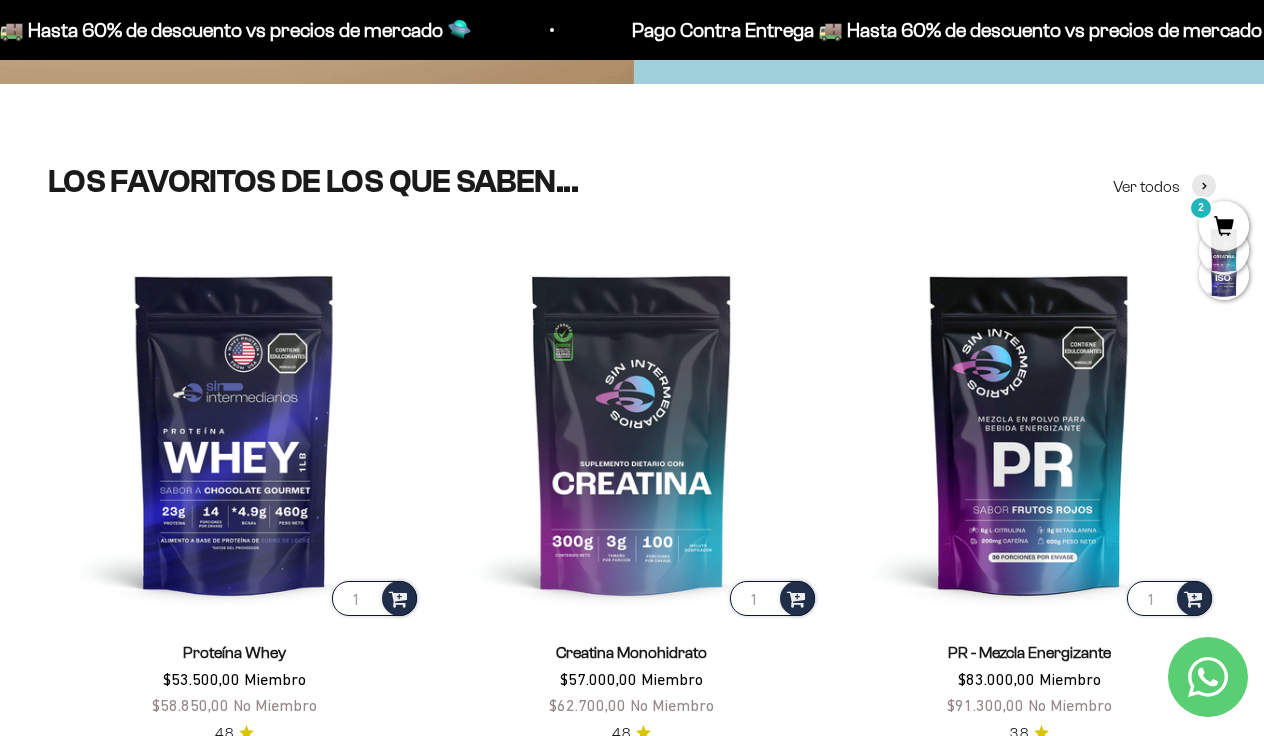 click on "2" at bounding box center (1224, 226) 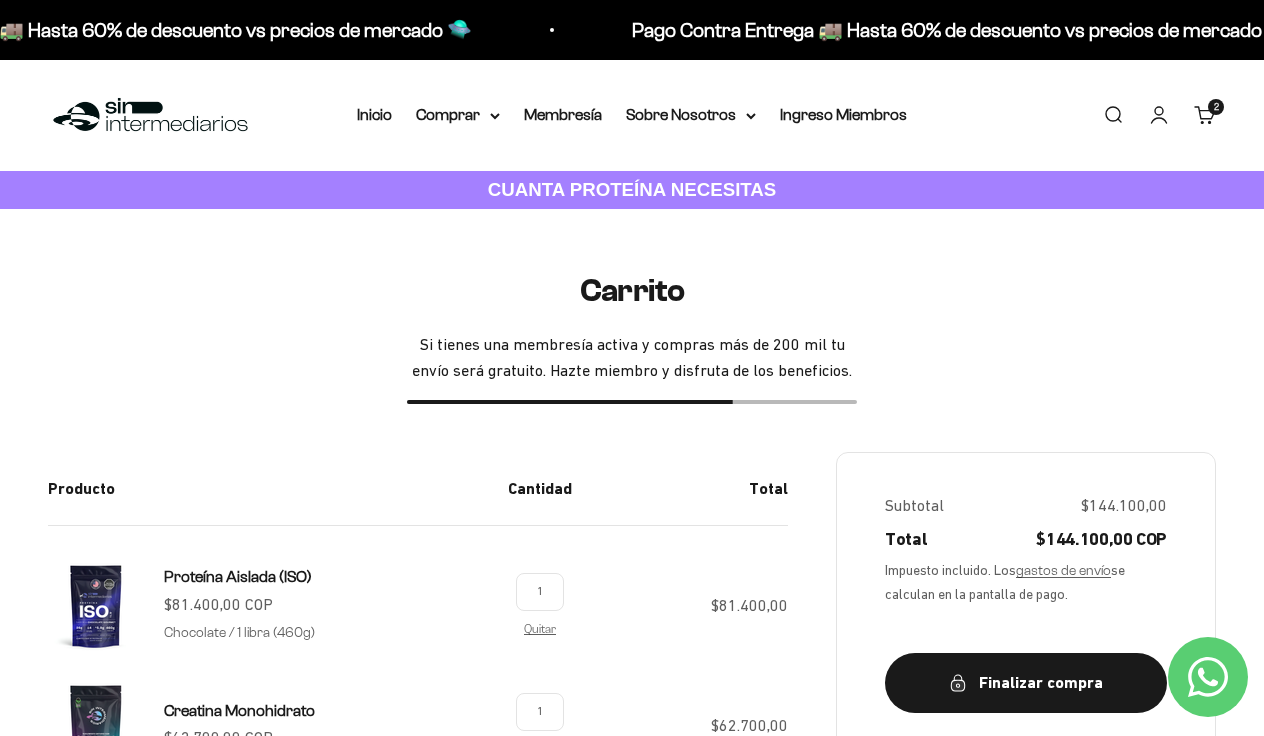 scroll, scrollTop: 0, scrollLeft: 0, axis: both 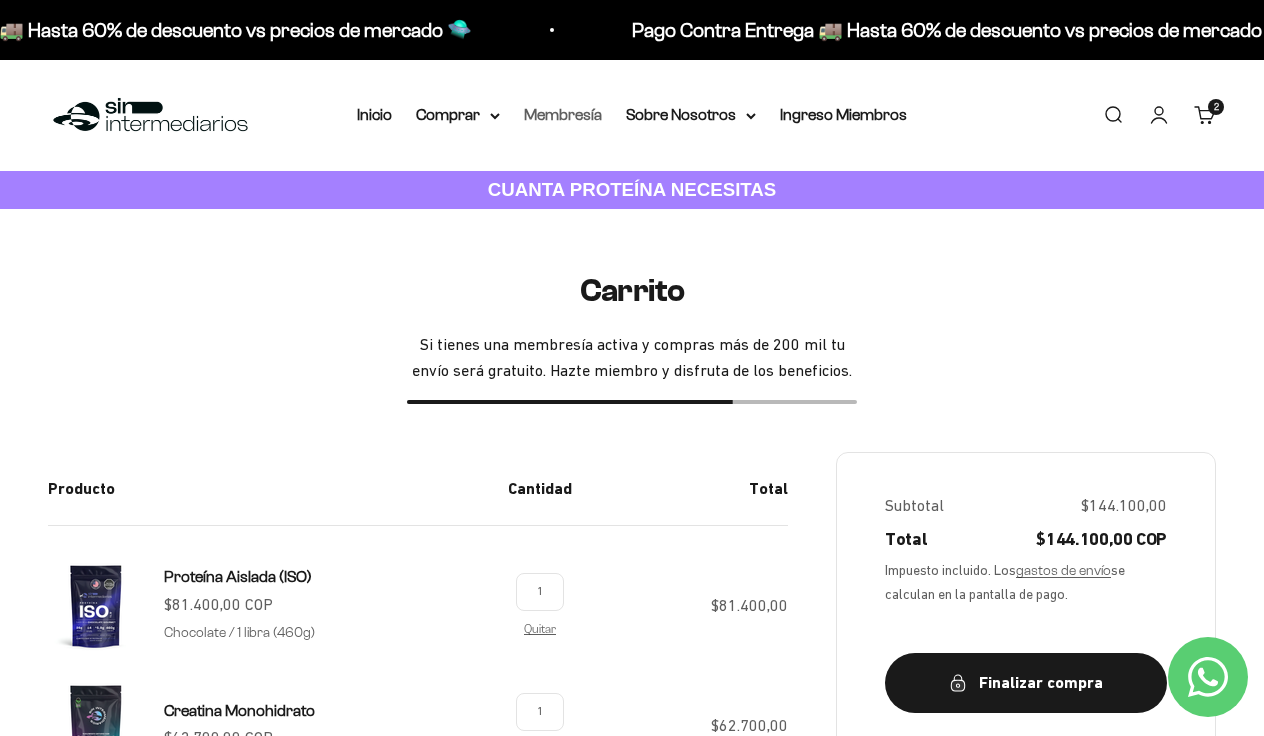 click on "Membresía" at bounding box center (563, 114) 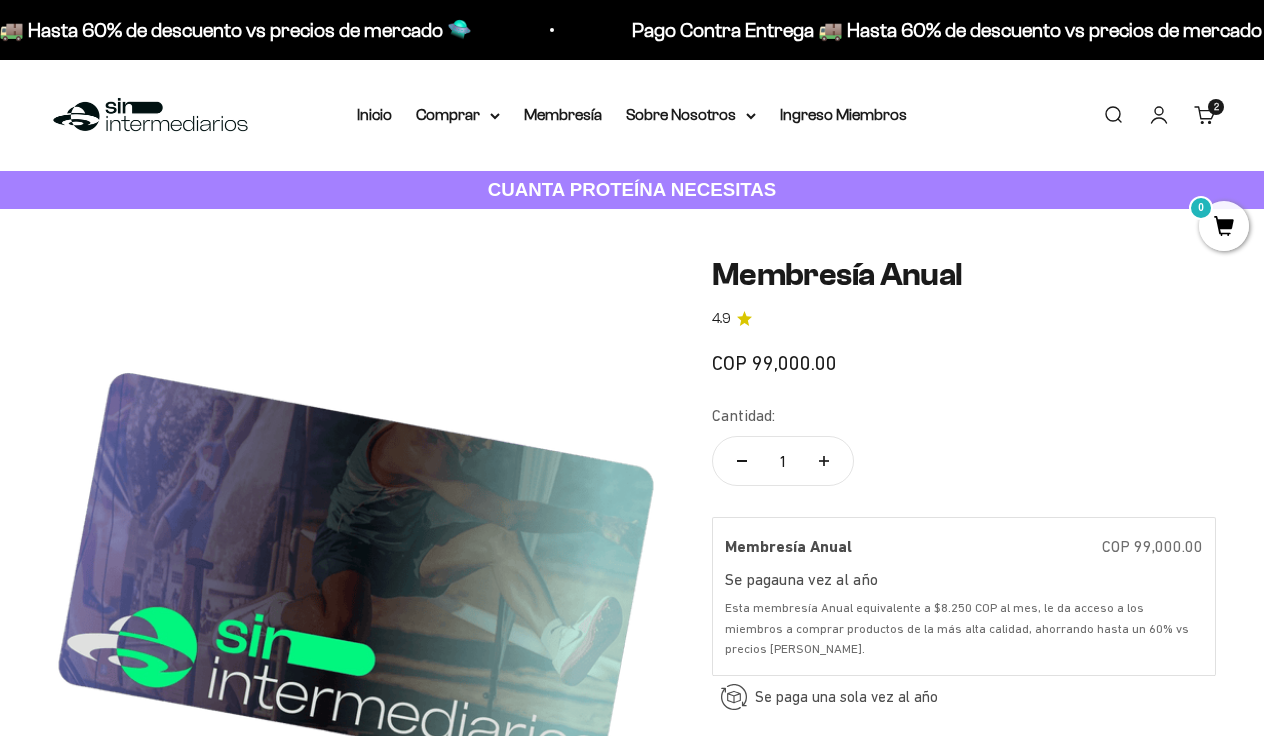 scroll, scrollTop: 0, scrollLeft: 0, axis: both 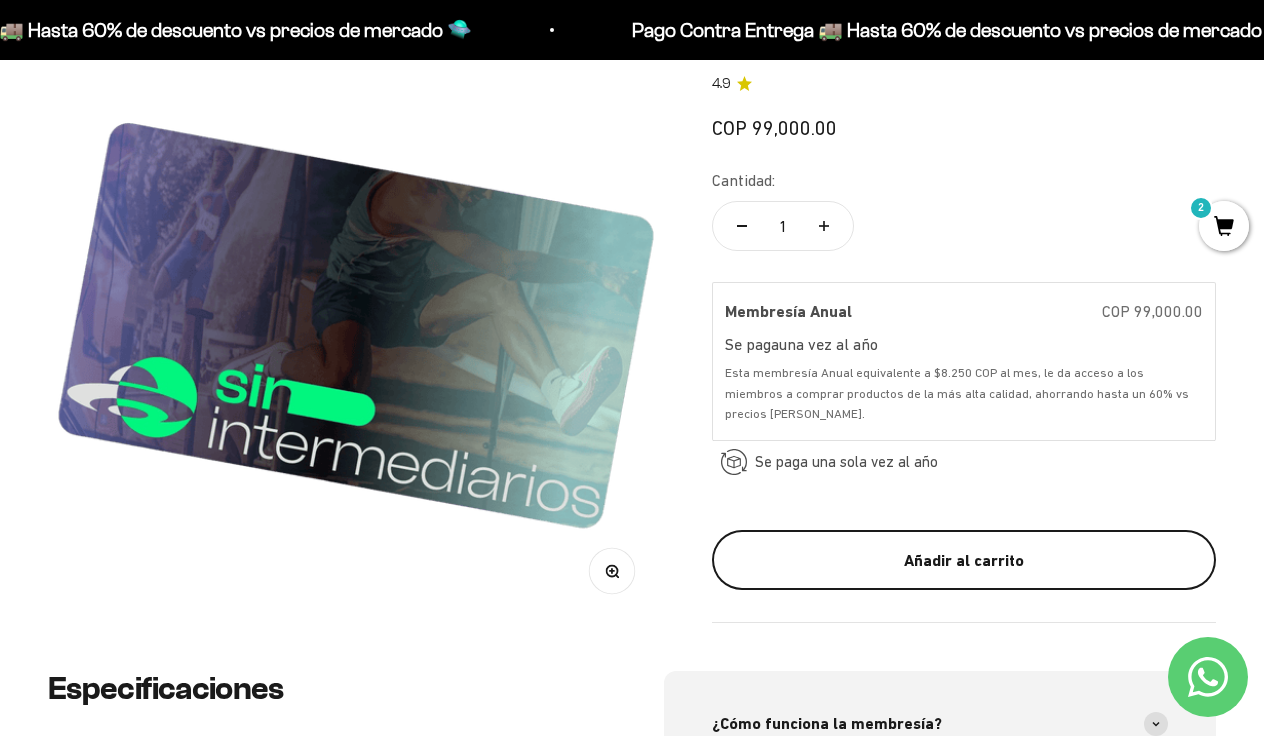 click on "Añadir al carrito" at bounding box center (964, 560) 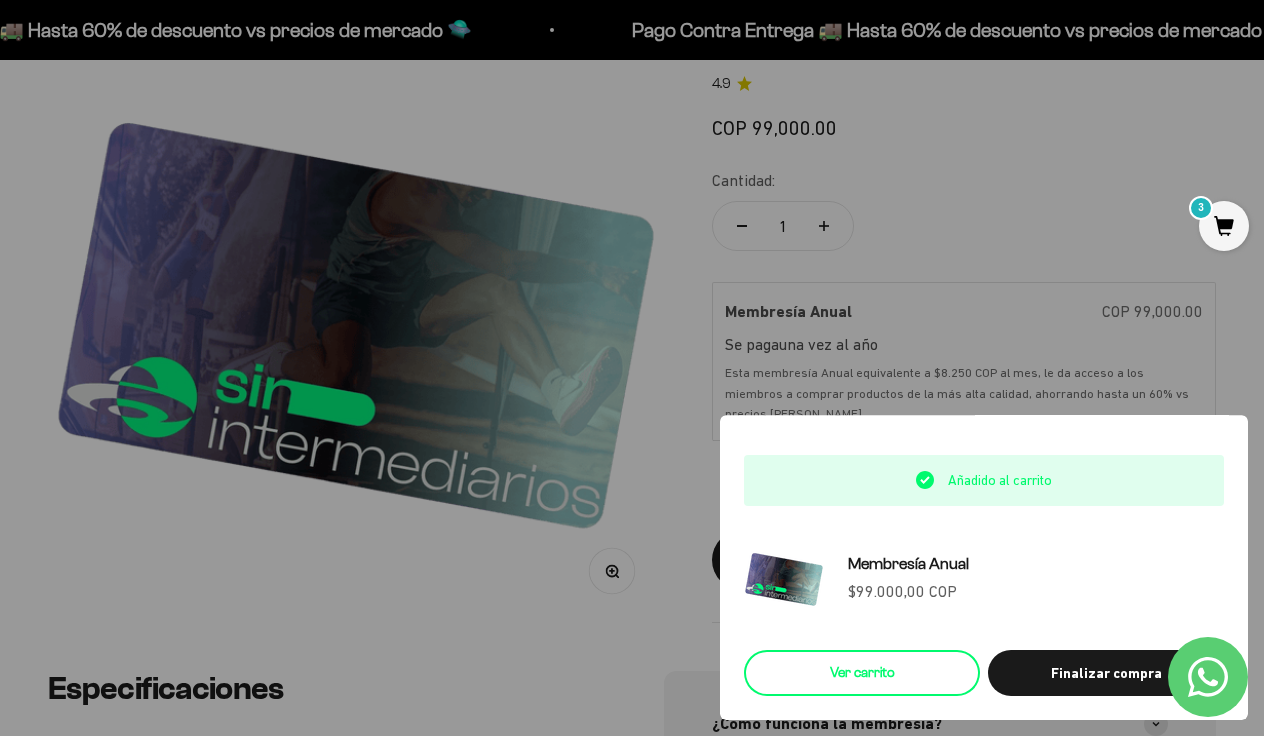 click on "Ver carrito" at bounding box center [862, 673] 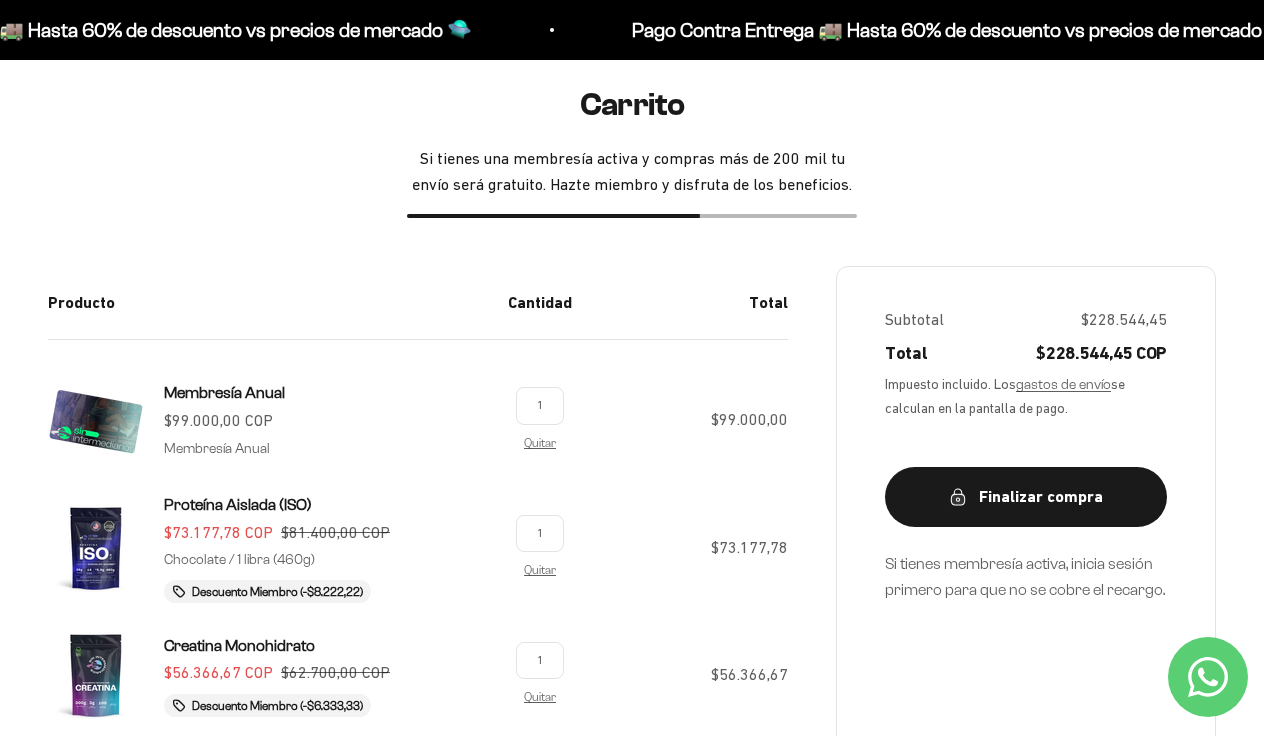 scroll, scrollTop: 216, scrollLeft: 0, axis: vertical 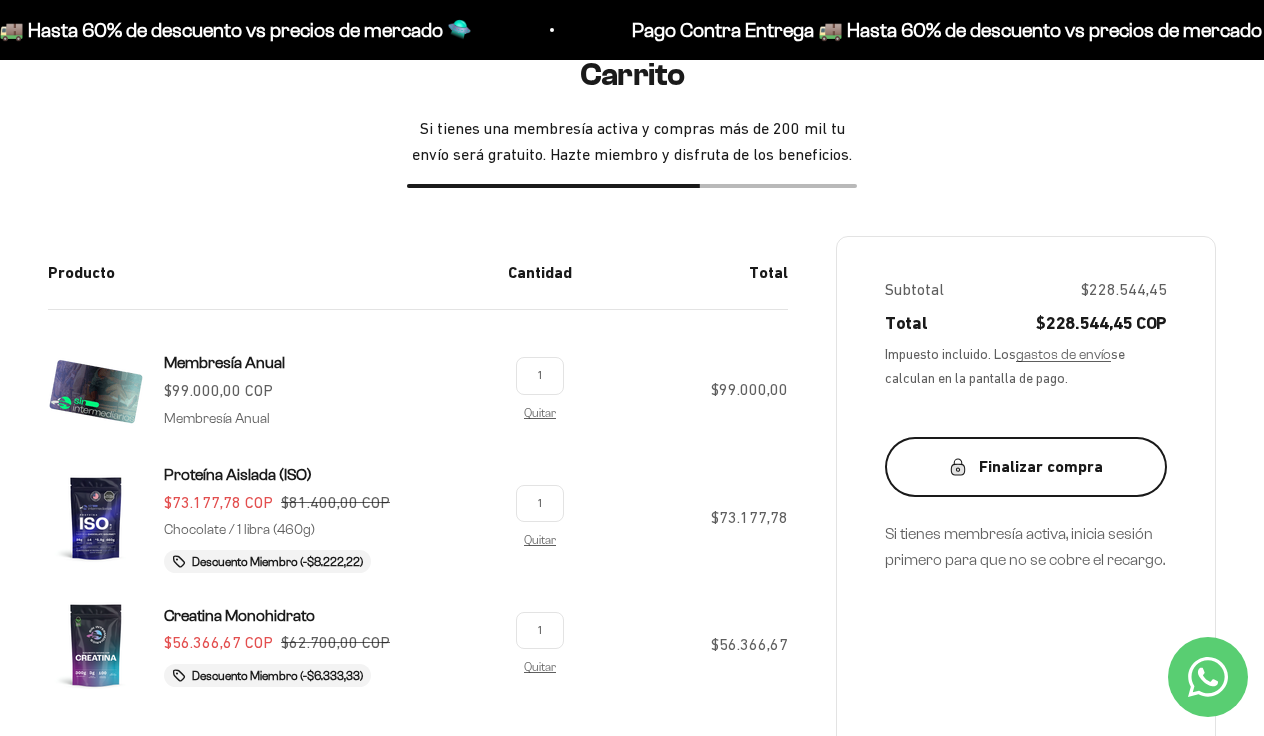 click on "Finalizar compra" at bounding box center (1026, 467) 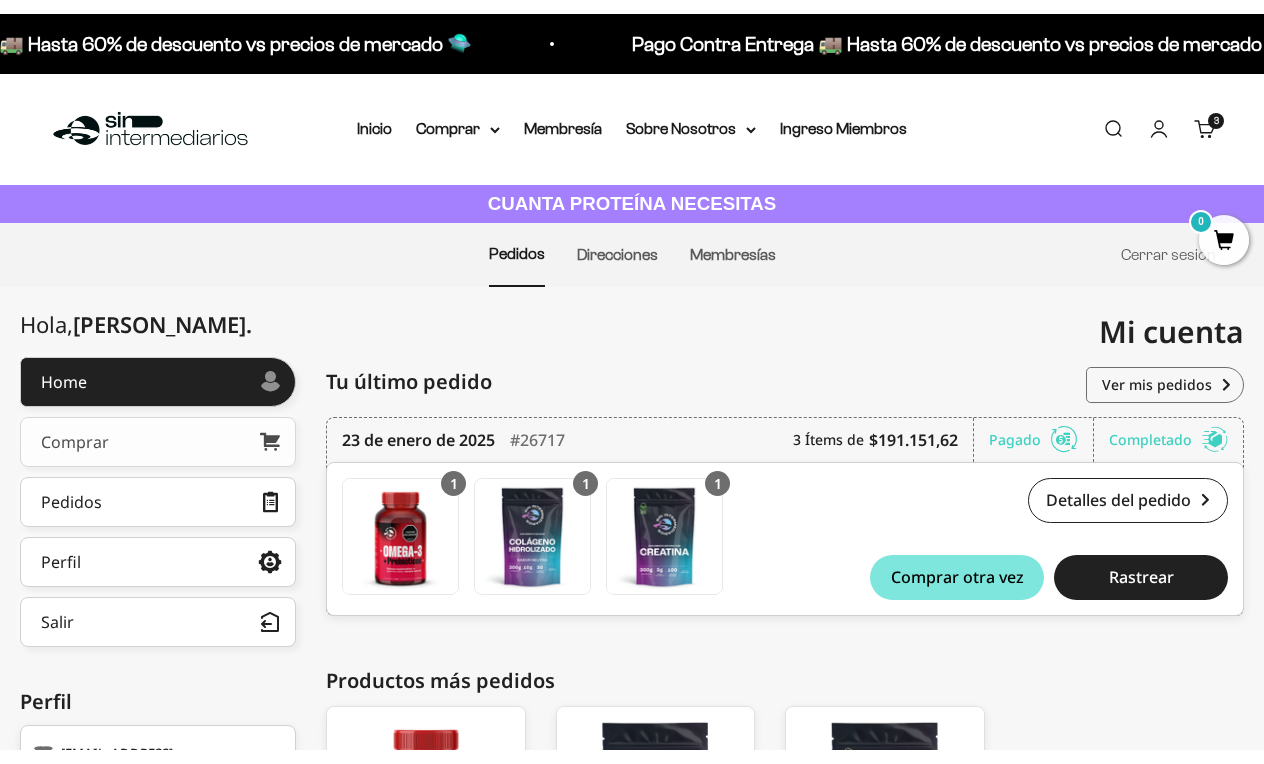 scroll, scrollTop: 0, scrollLeft: 0, axis: both 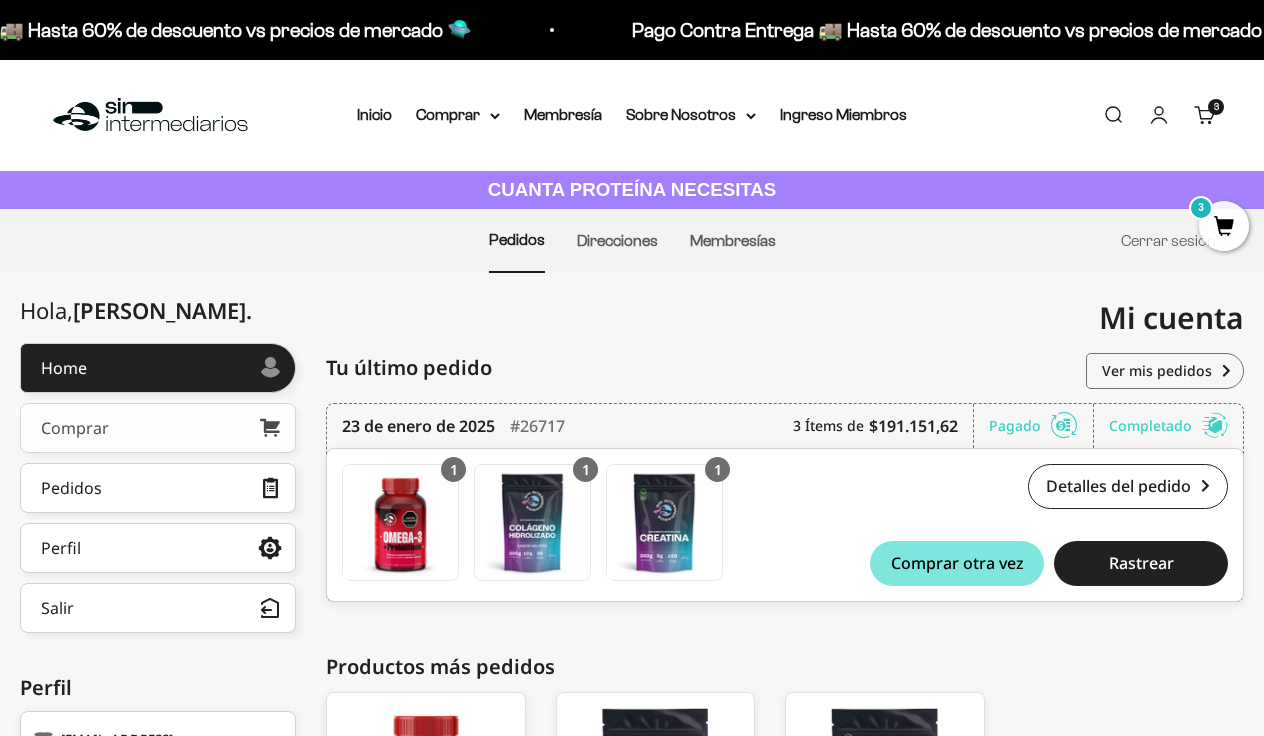 click on "Comprar" at bounding box center [75, 428] 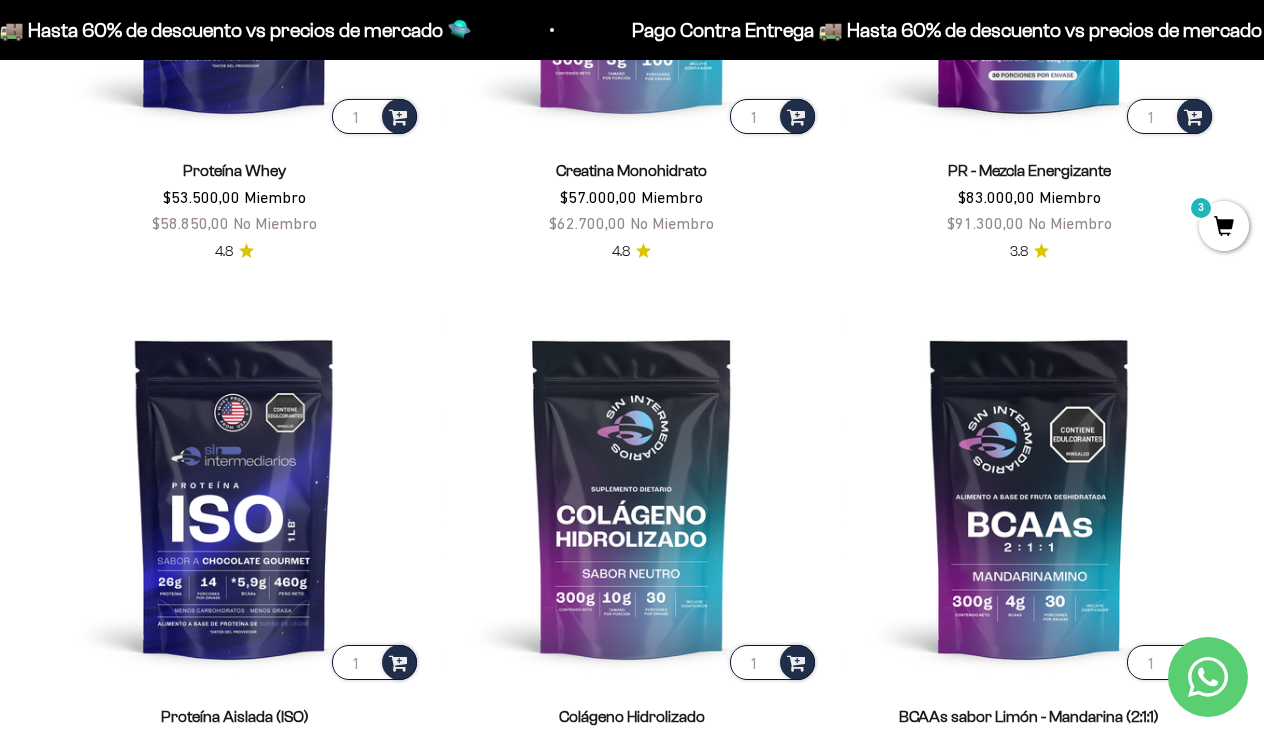 scroll, scrollTop: 1004, scrollLeft: 0, axis: vertical 